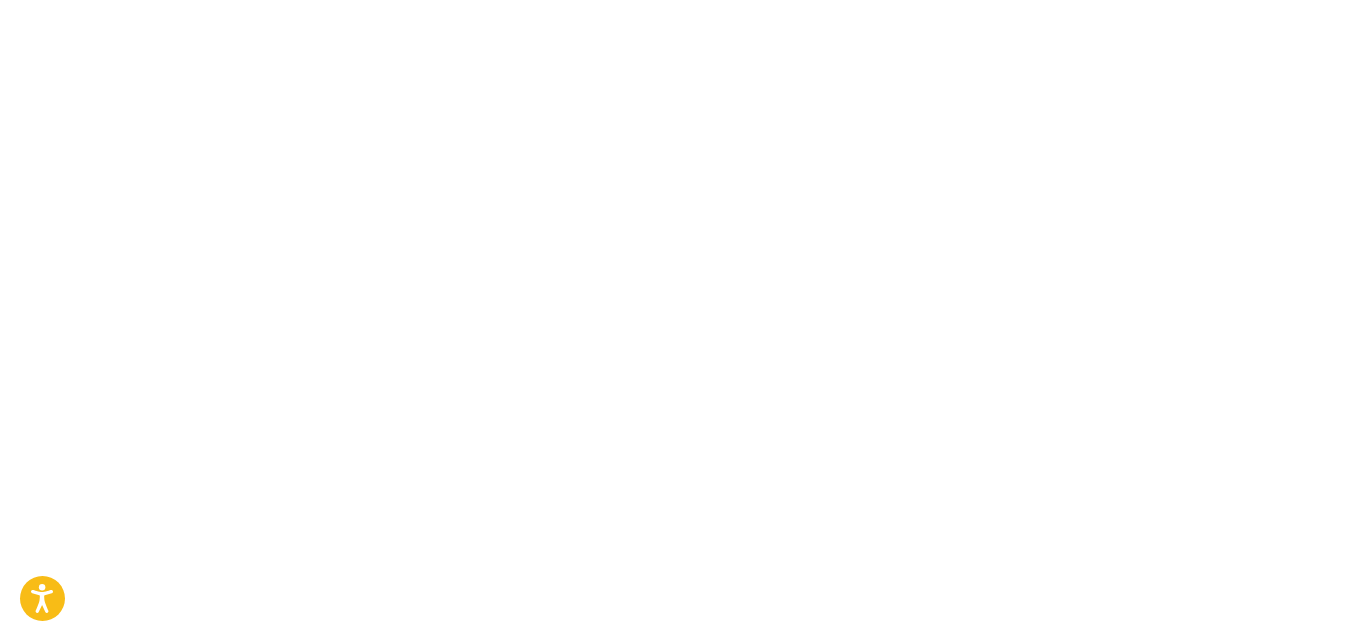 scroll, scrollTop: 0, scrollLeft: 0, axis: both 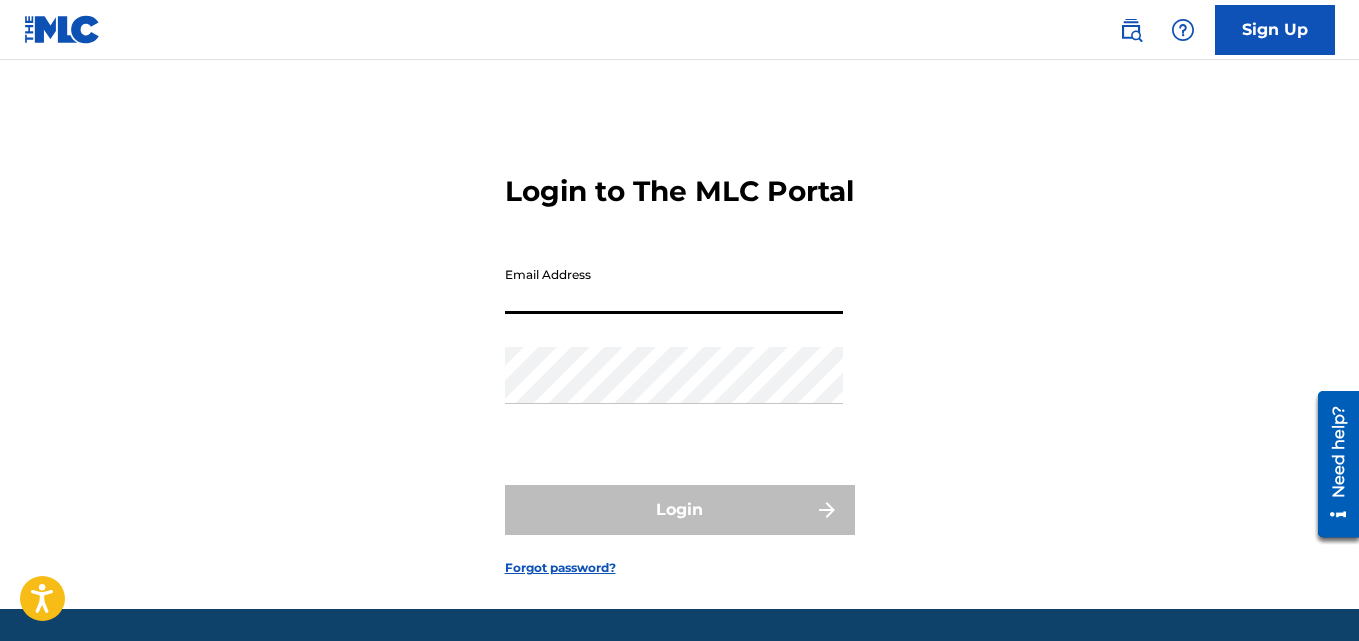 click on "Email Address" at bounding box center [674, 285] 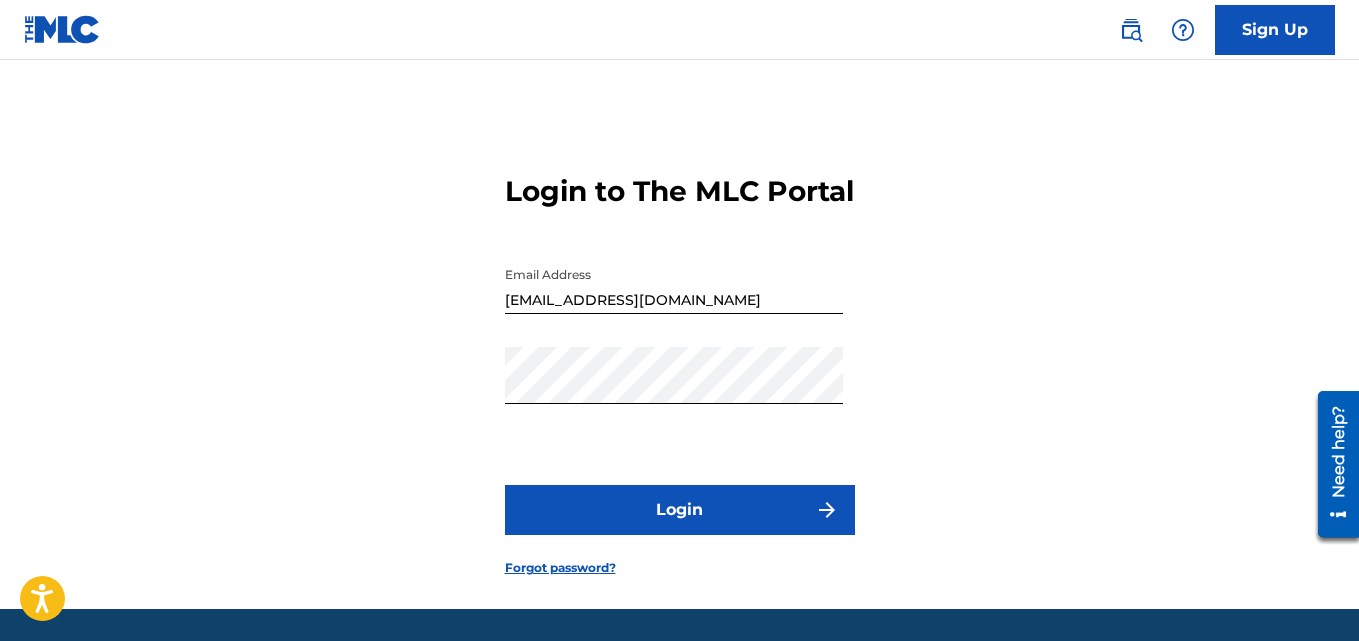click on "Login" at bounding box center (680, 510) 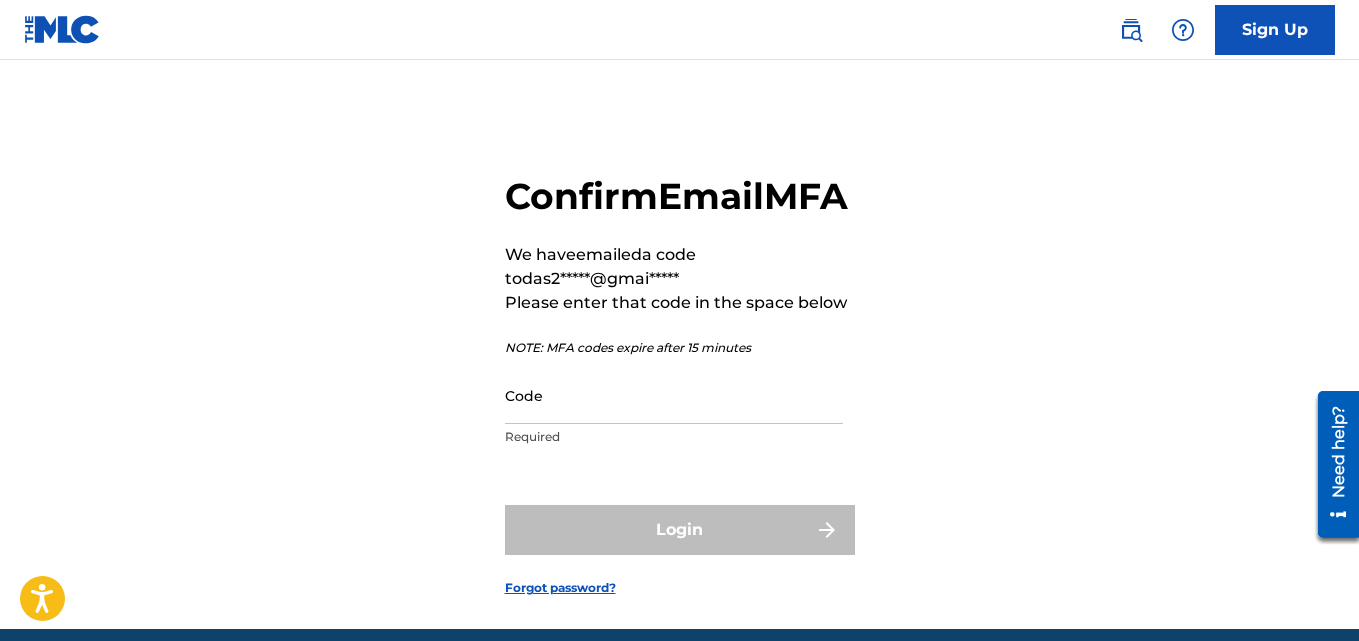 click on "Code" at bounding box center [674, 395] 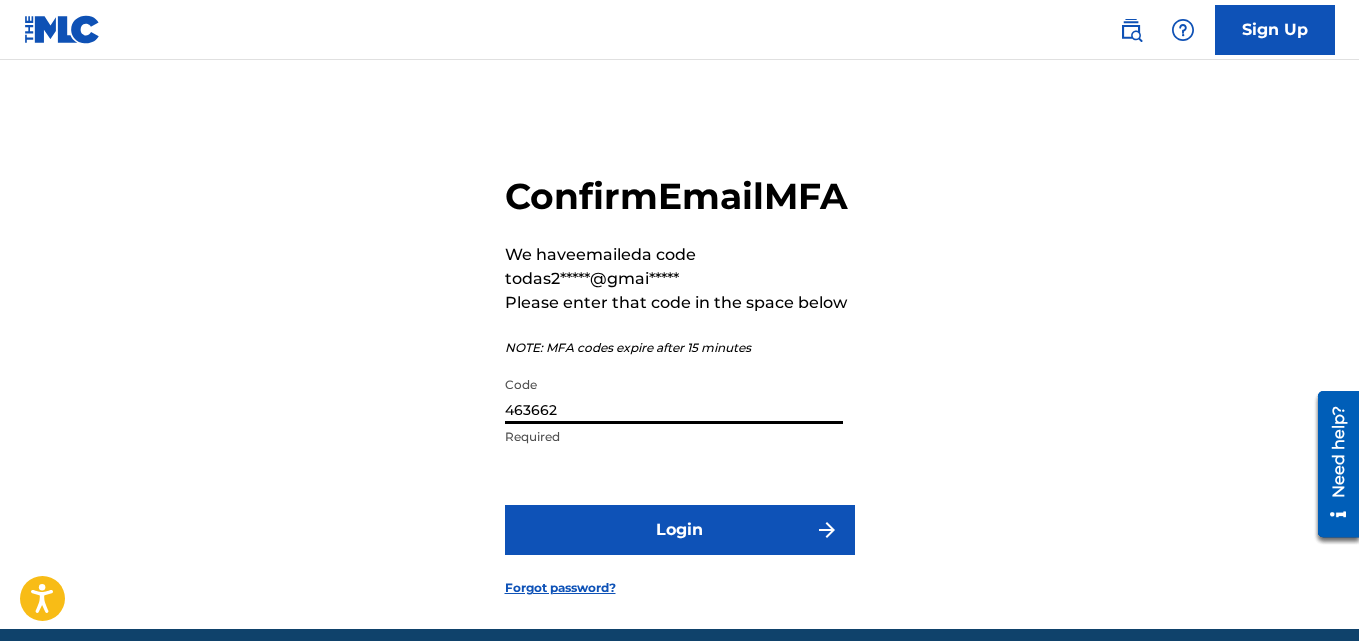 type on "463662" 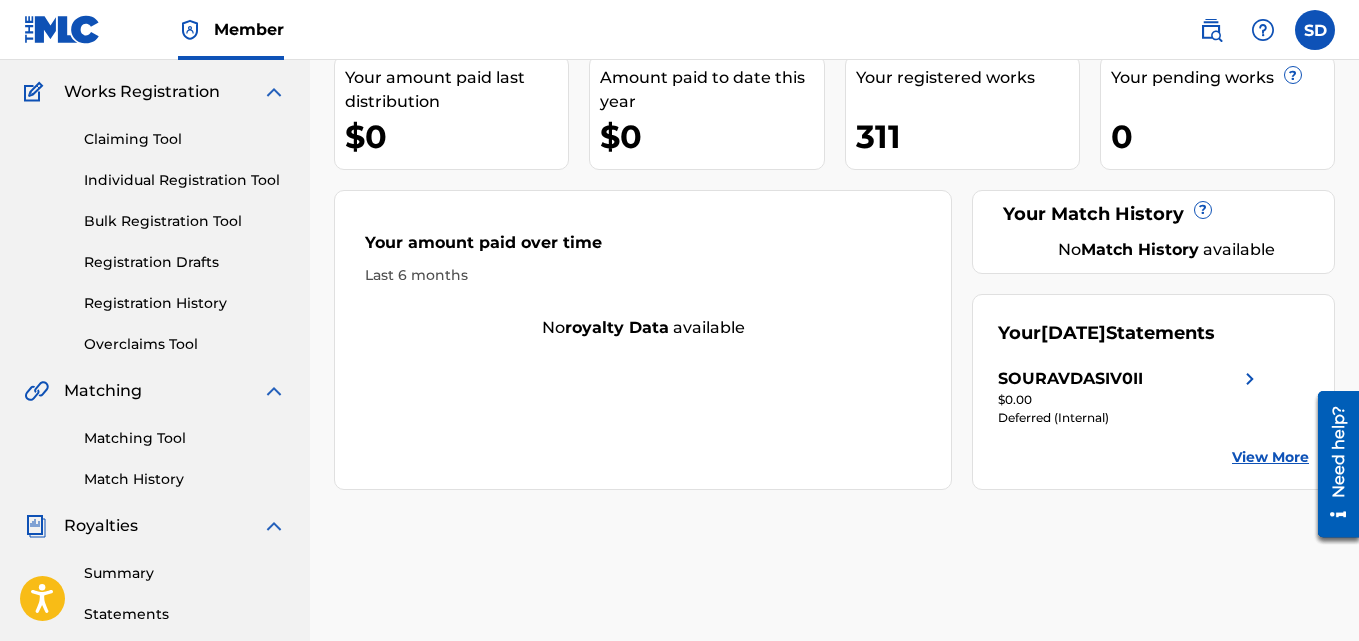 scroll, scrollTop: 131, scrollLeft: 0, axis: vertical 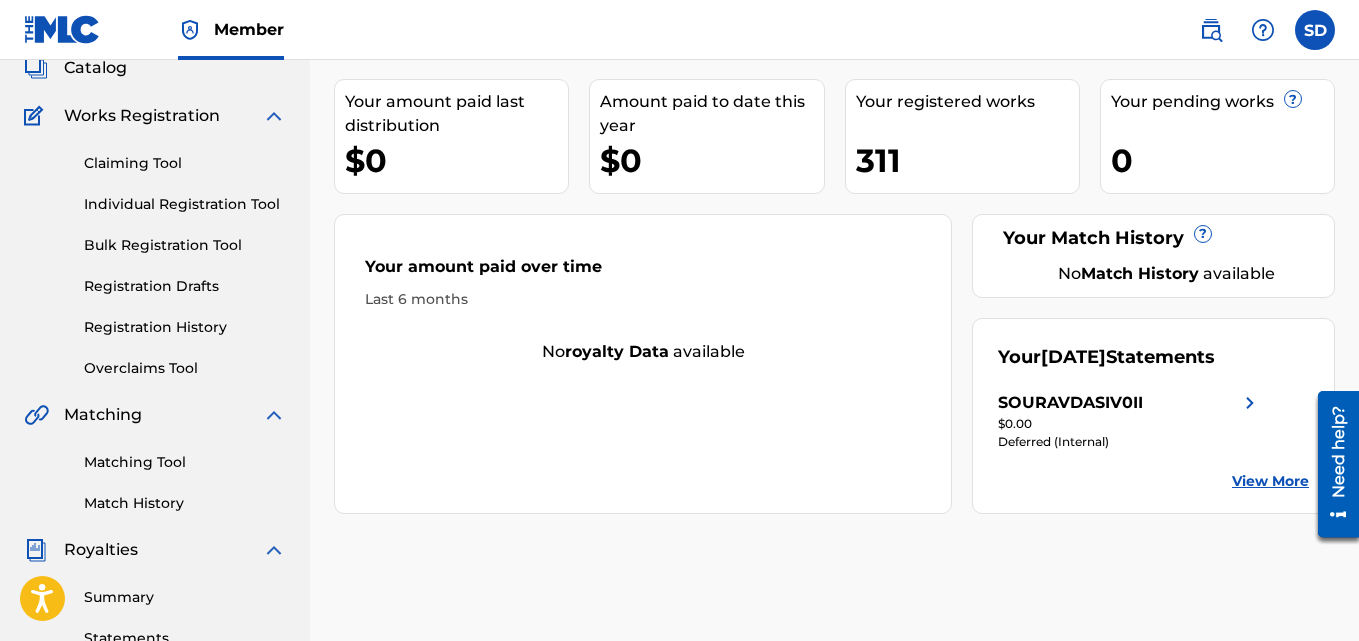 click on "Individual Registration Tool" at bounding box center (185, 204) 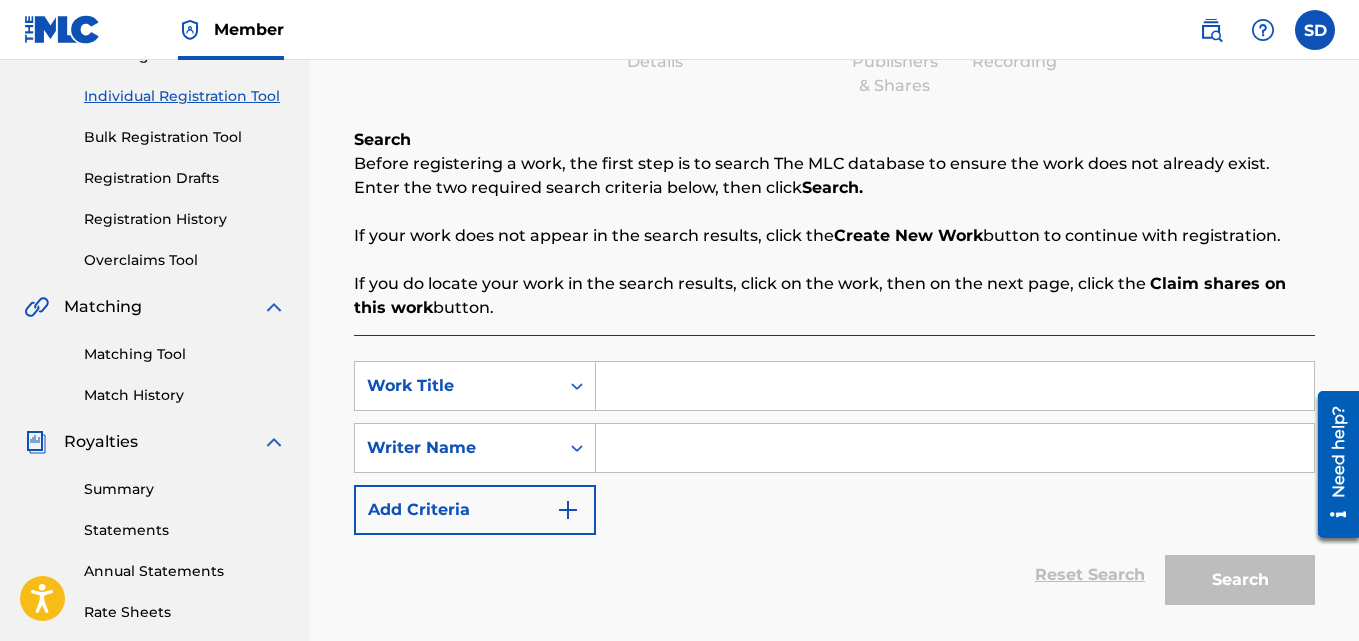 scroll, scrollTop: 282, scrollLeft: 0, axis: vertical 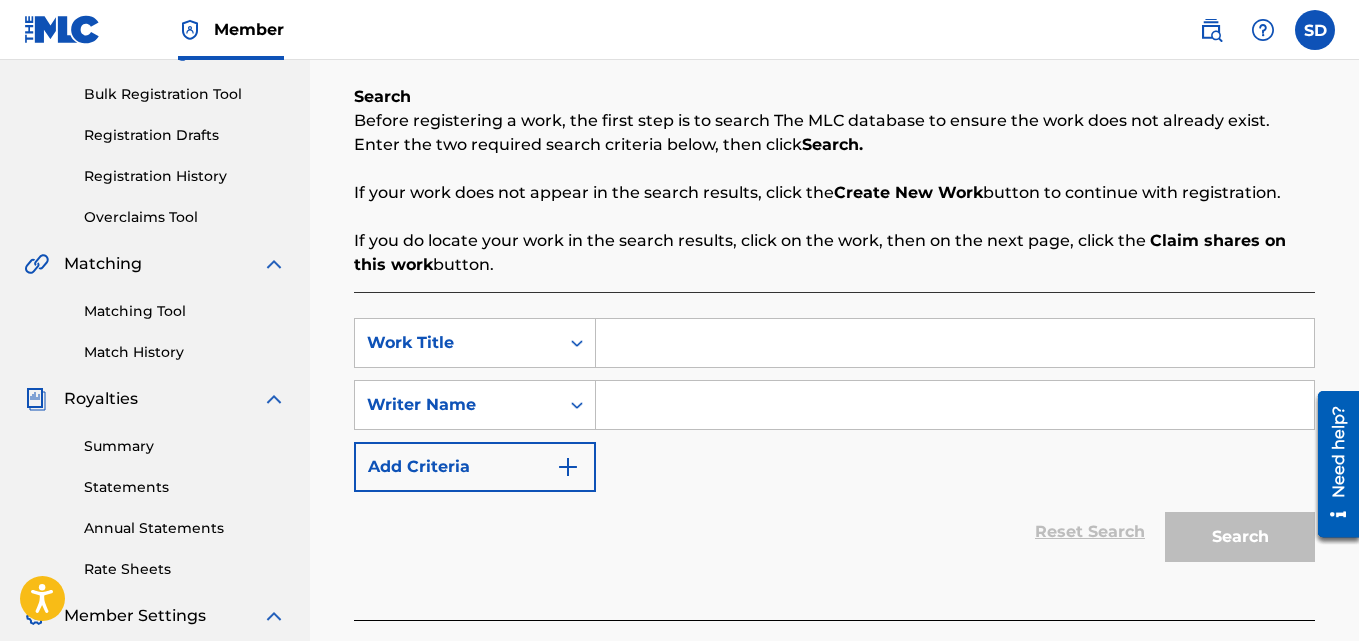 click at bounding box center [955, 343] 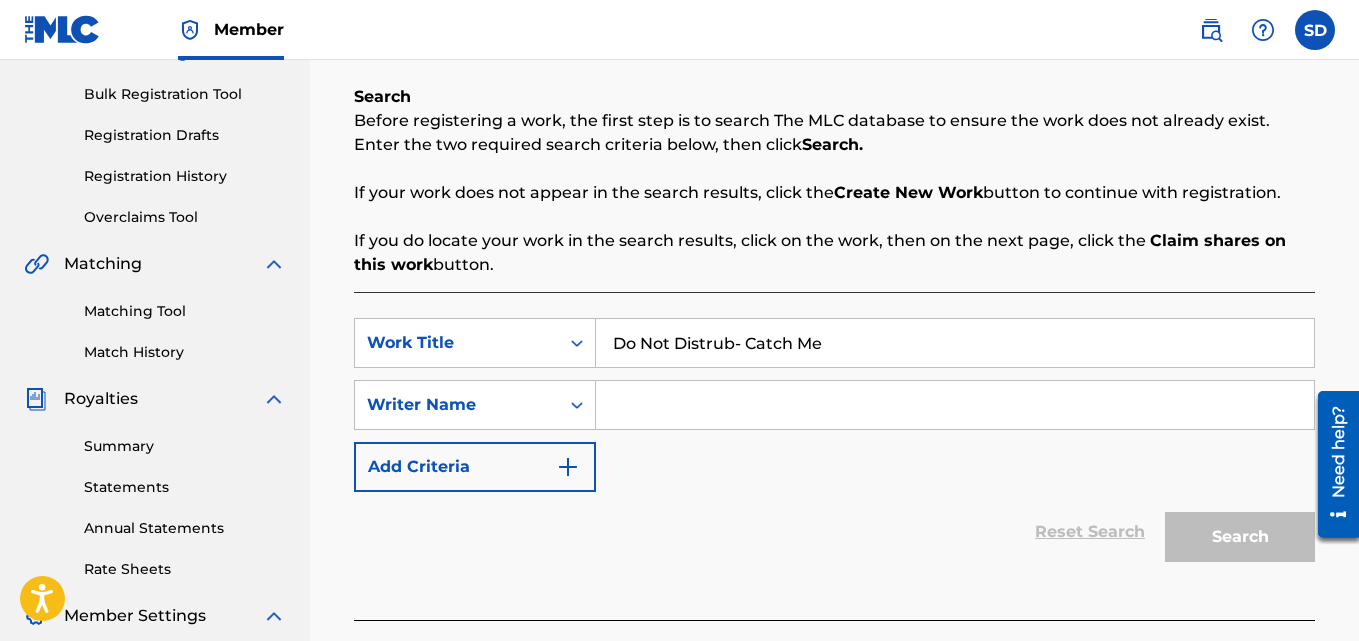 type on "Do Not Distrub- Catch Me" 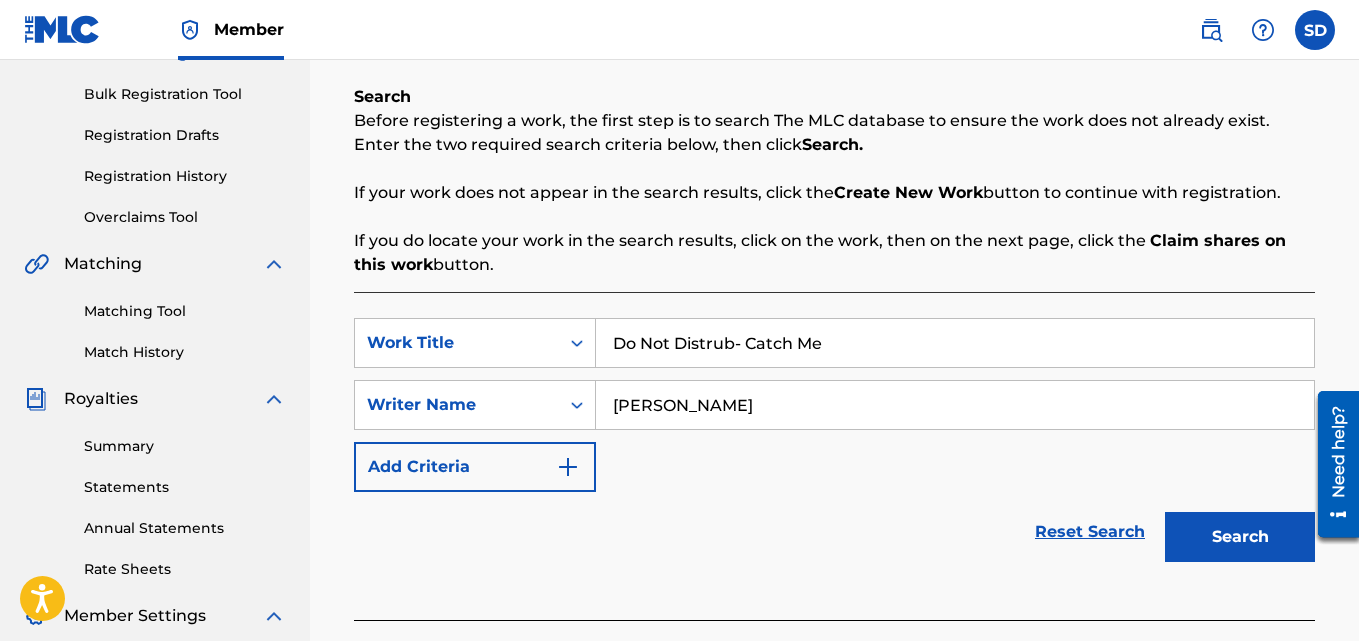 click on "Search" at bounding box center [1240, 537] 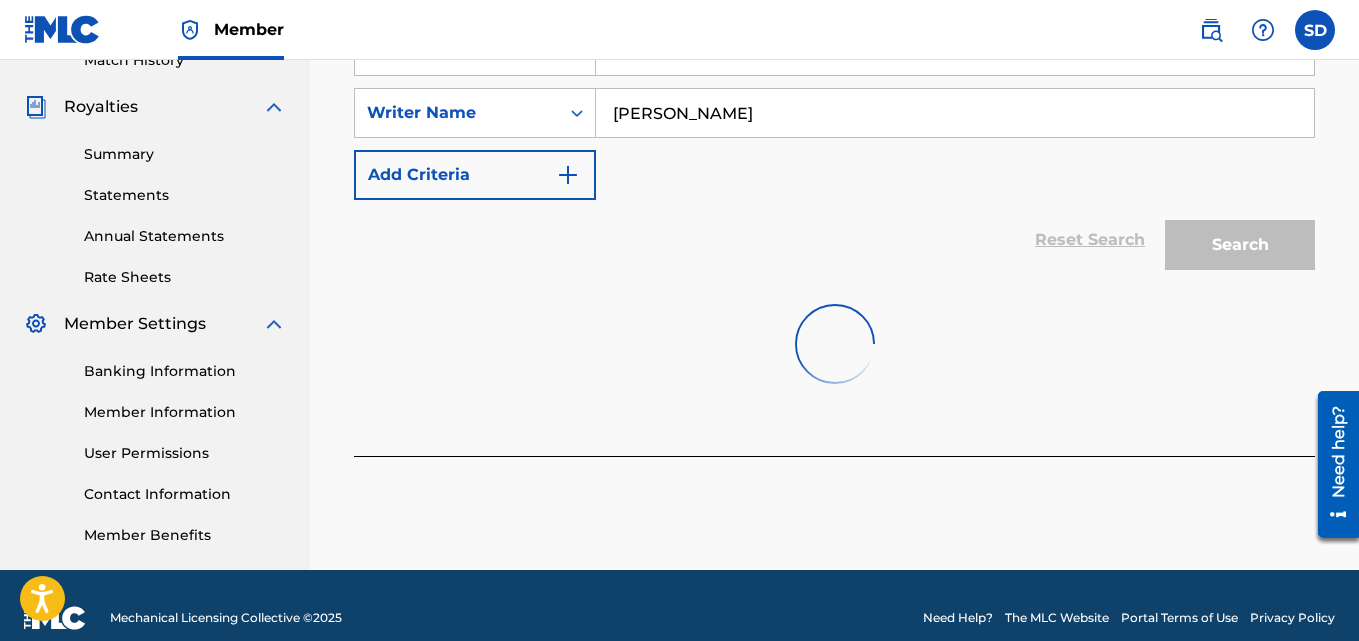 scroll, scrollTop: 599, scrollLeft: 0, axis: vertical 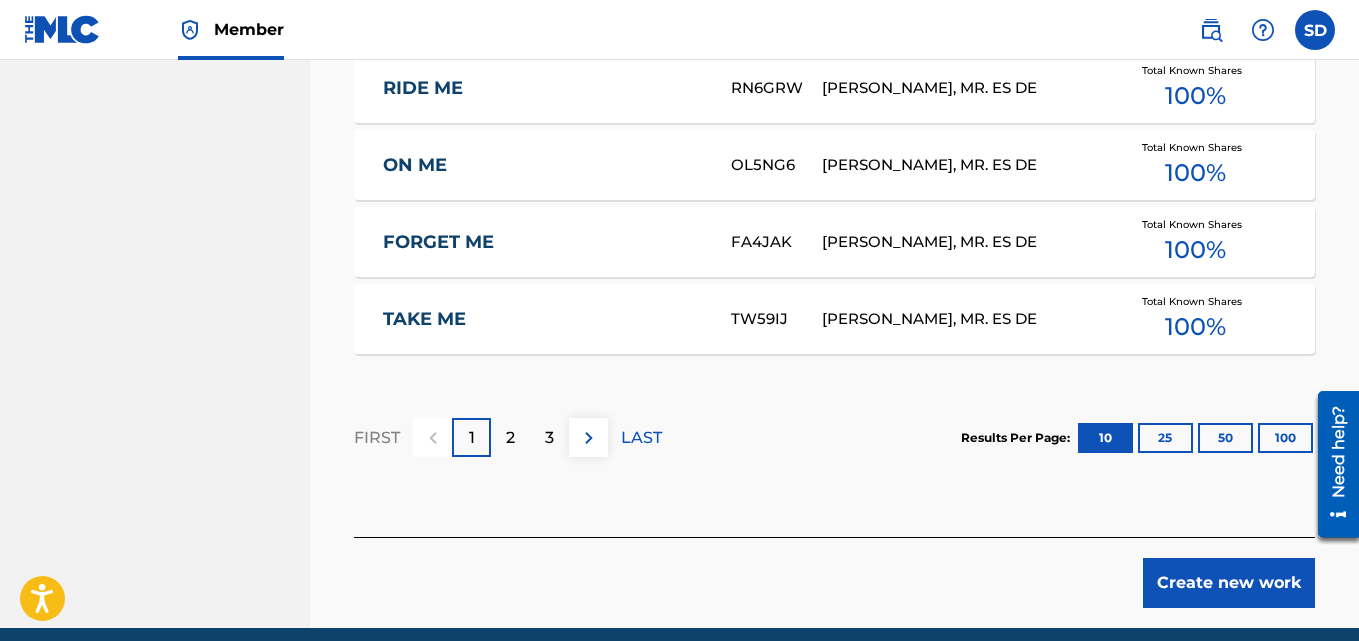 click on "Create new work" at bounding box center (1229, 583) 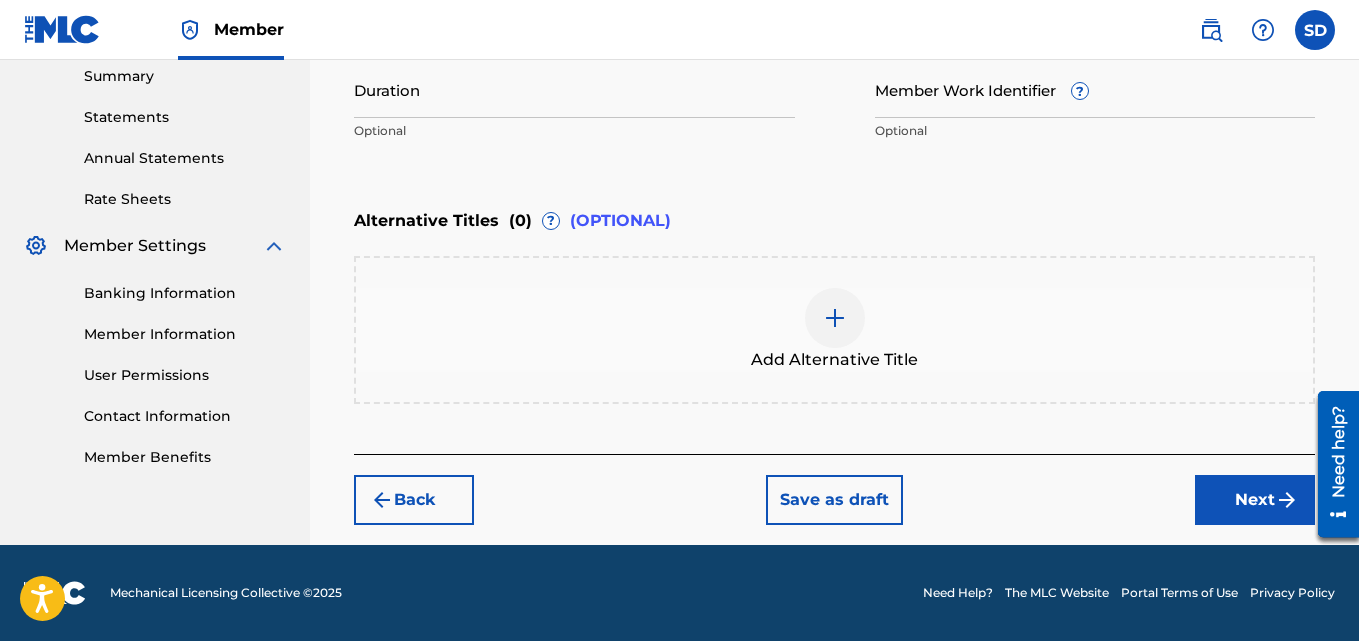 scroll, scrollTop: 652, scrollLeft: 0, axis: vertical 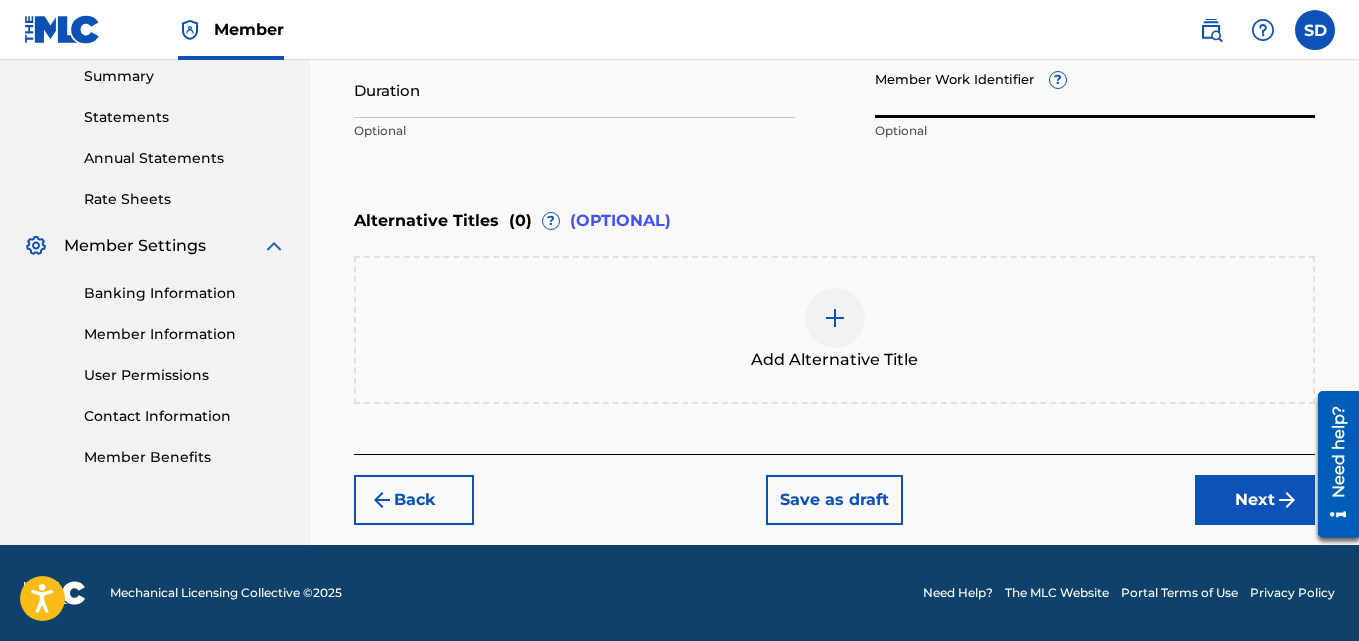 click on "Member Work Identifier   ?" at bounding box center (1095, 89) 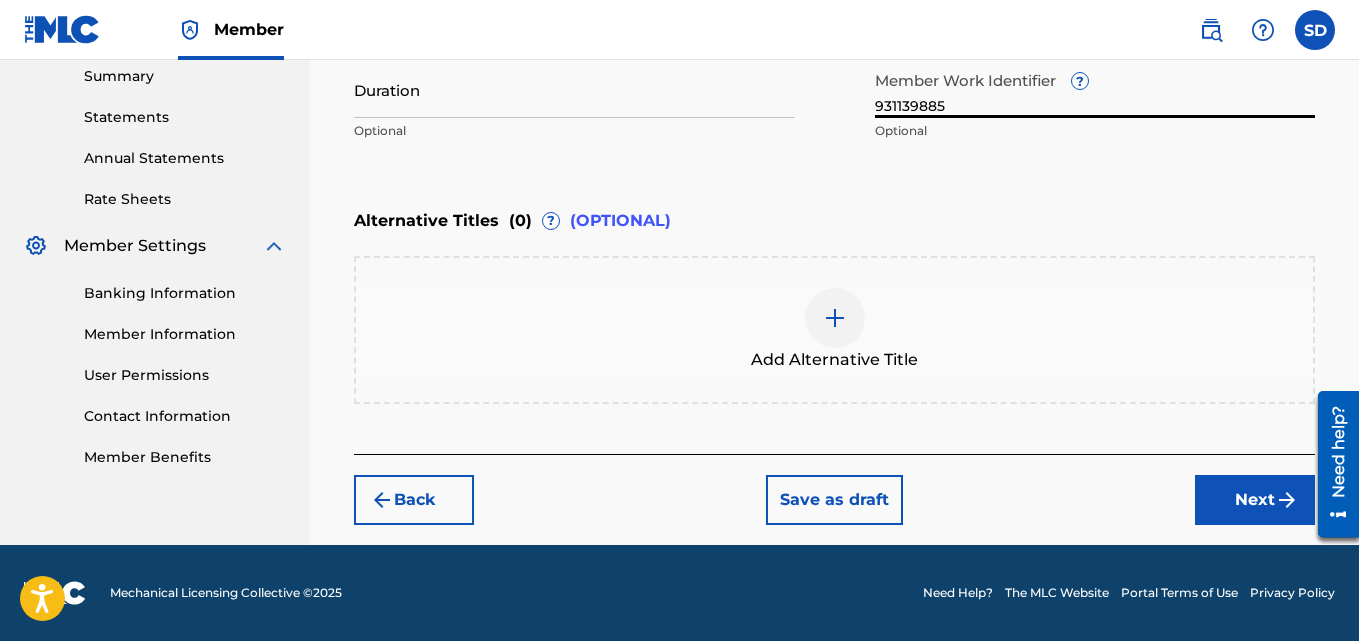 type on "931139885" 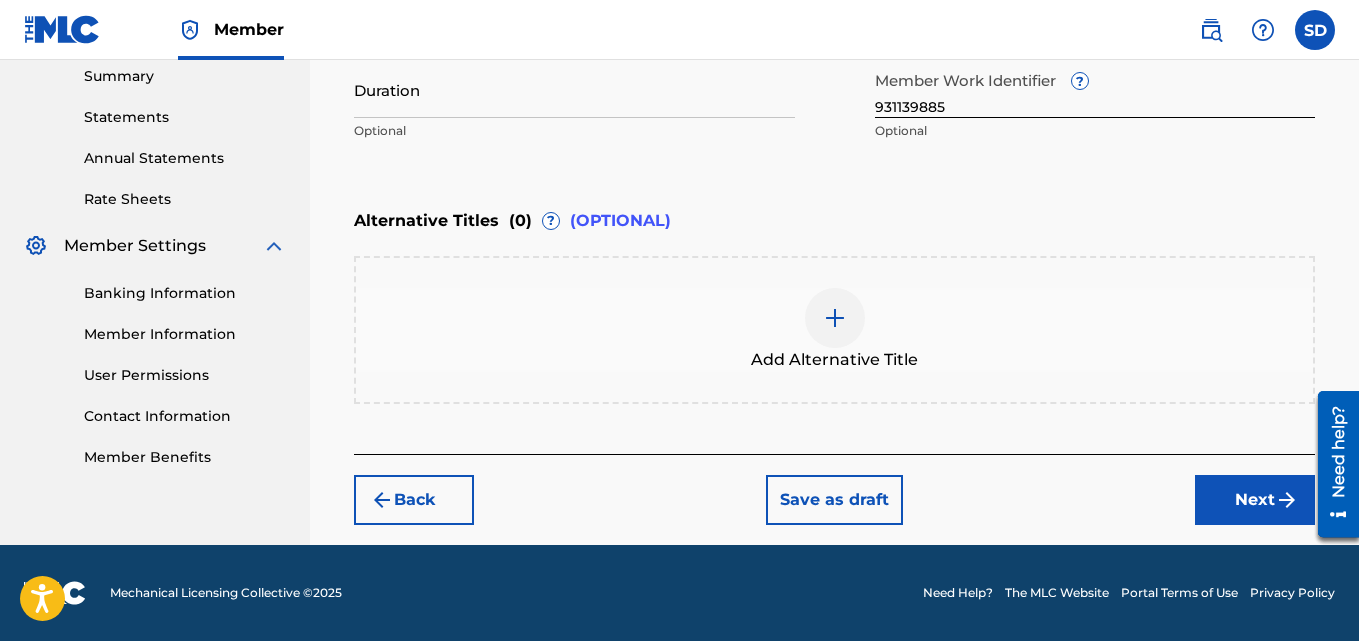 click on "Next" at bounding box center [1255, 500] 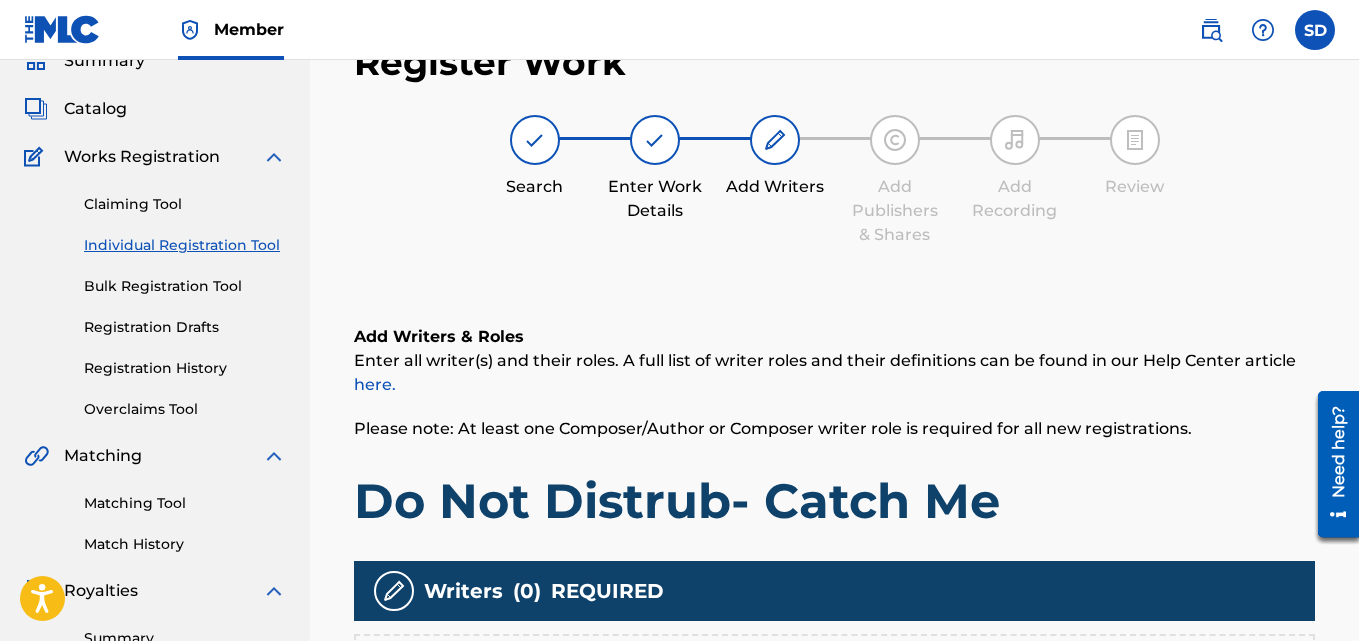 scroll, scrollTop: 599, scrollLeft: 0, axis: vertical 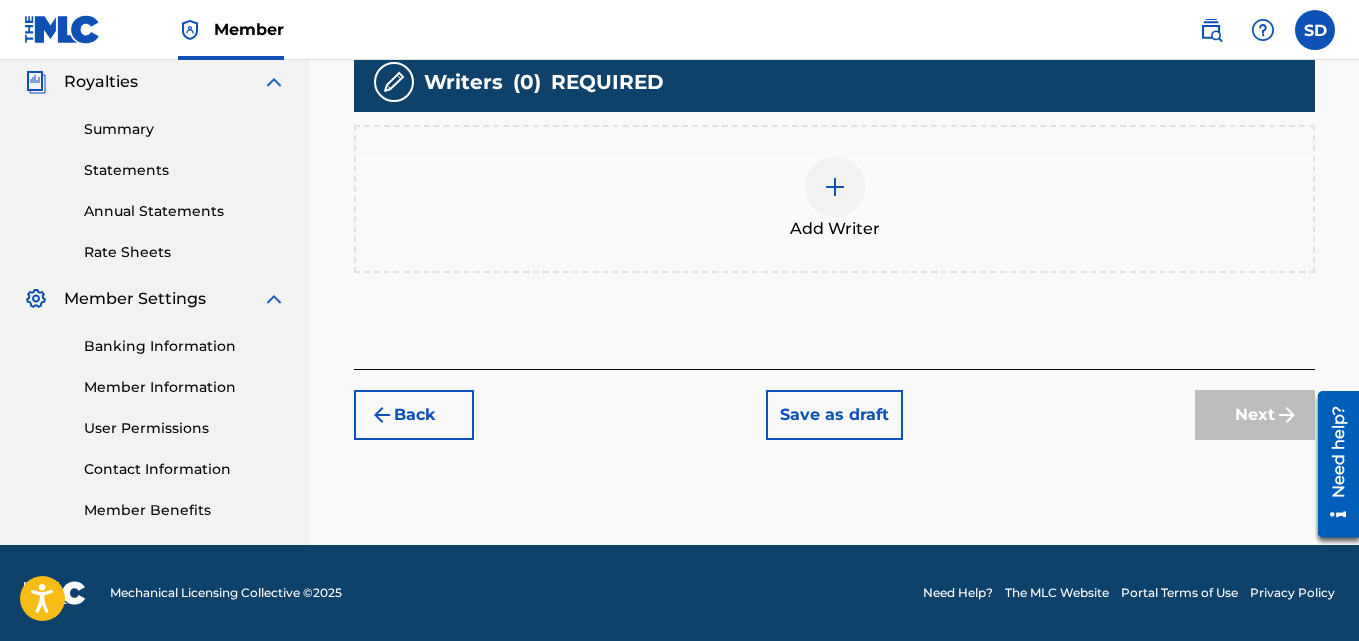 click on "Add Writer" at bounding box center (834, 199) 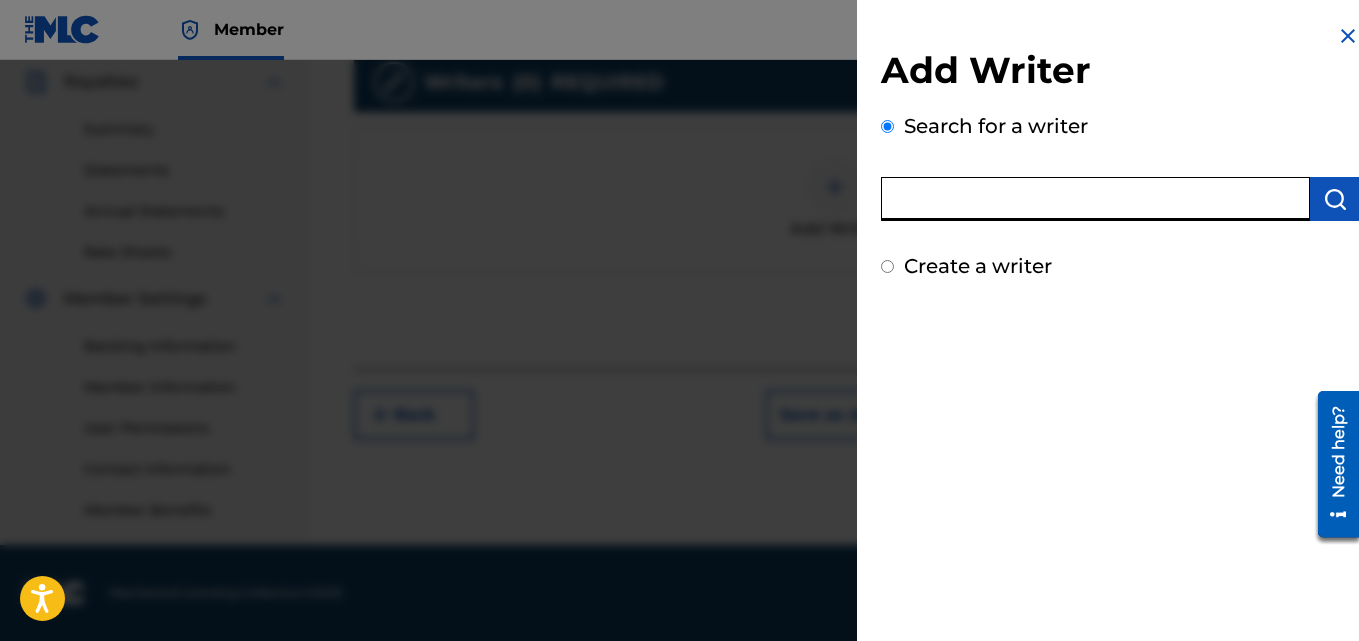 click at bounding box center [1095, 199] 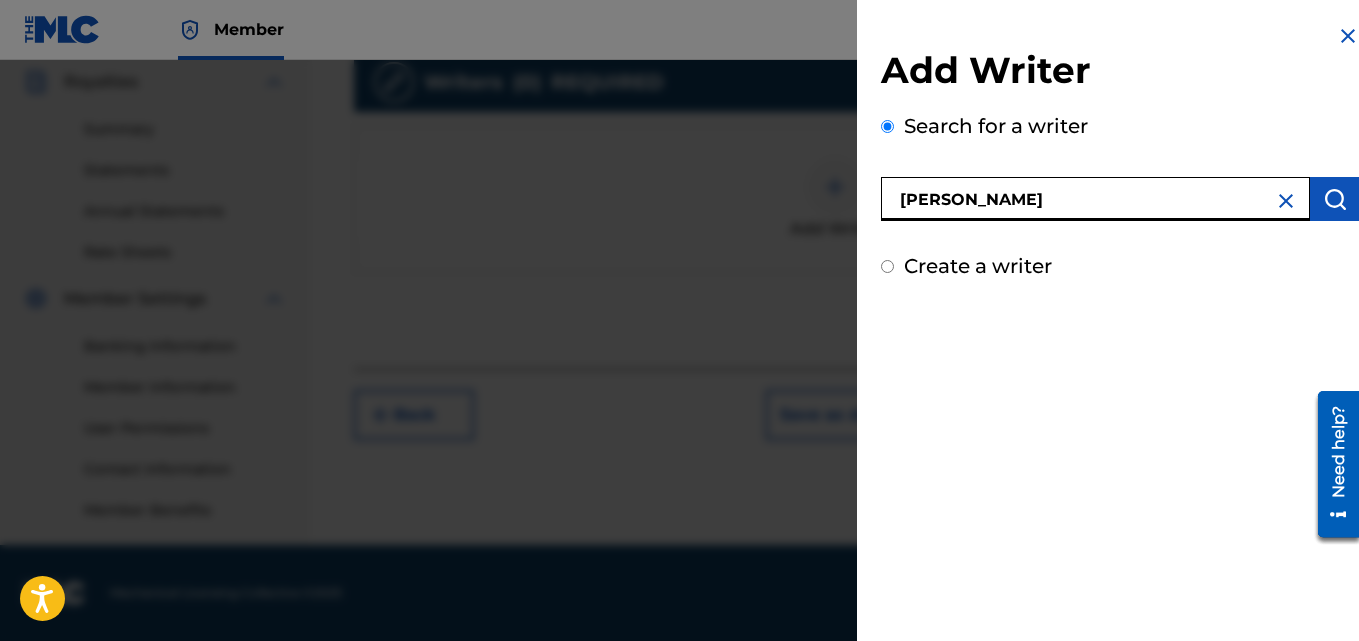 type on "[PERSON_NAME]" 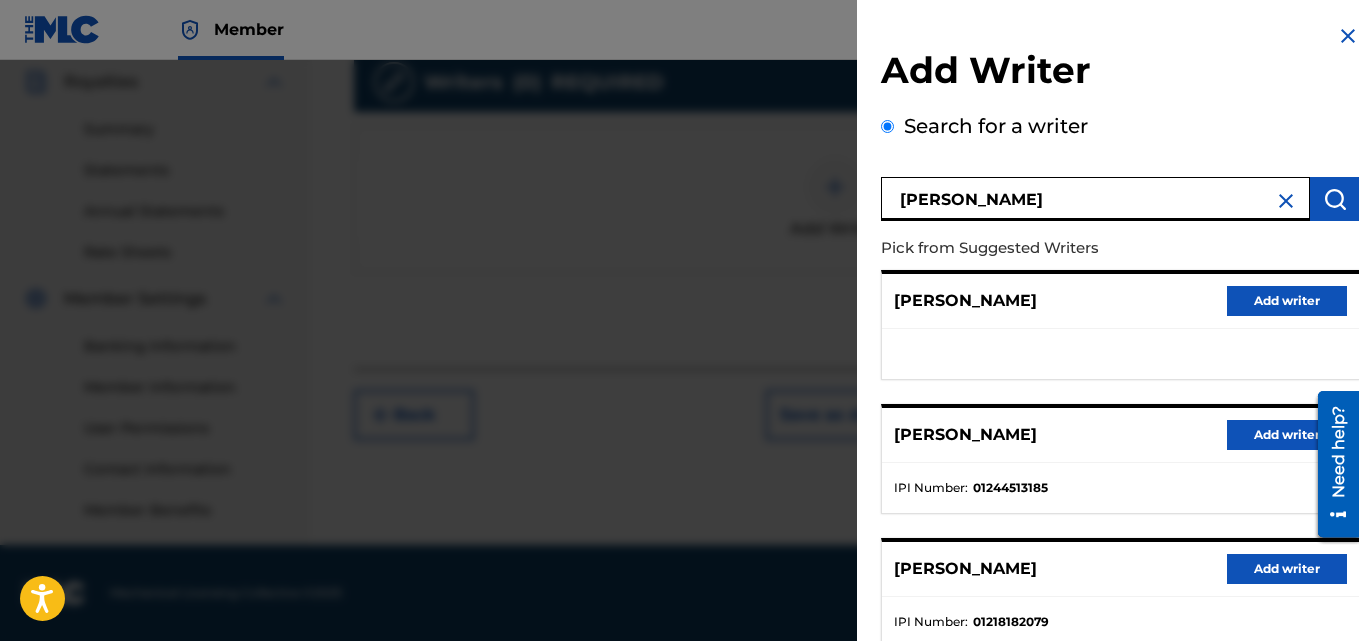 click on "Add writer" at bounding box center [1287, 435] 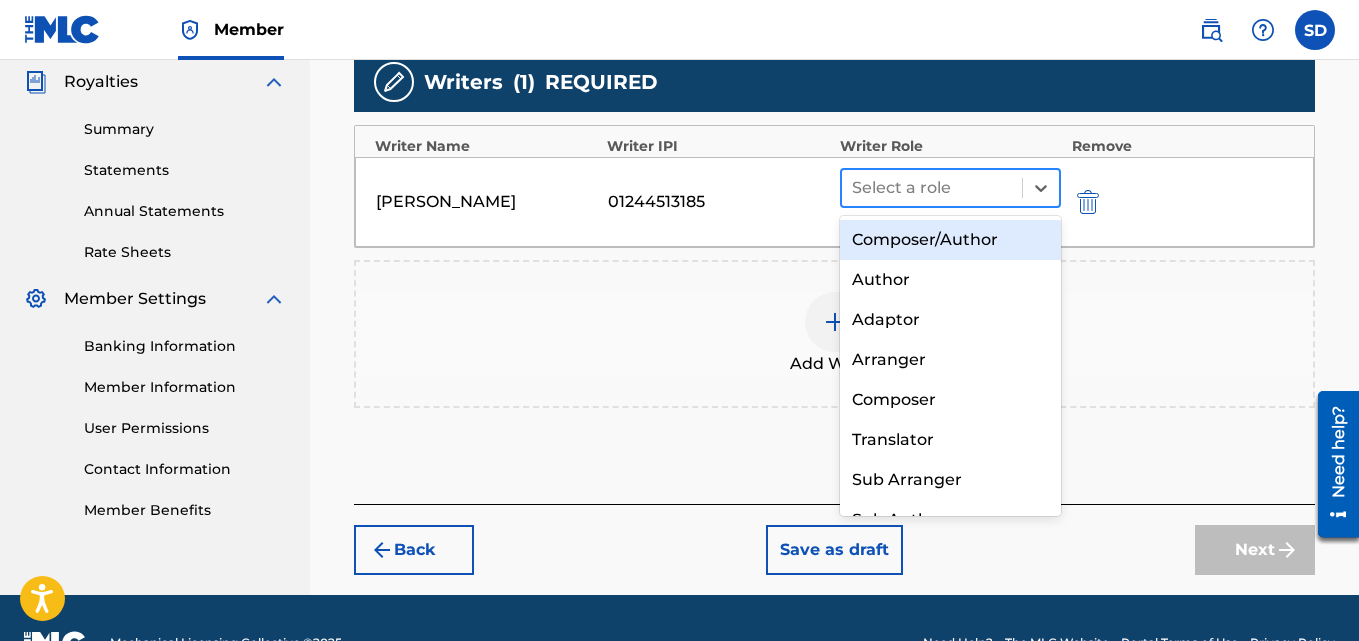 click at bounding box center [932, 188] 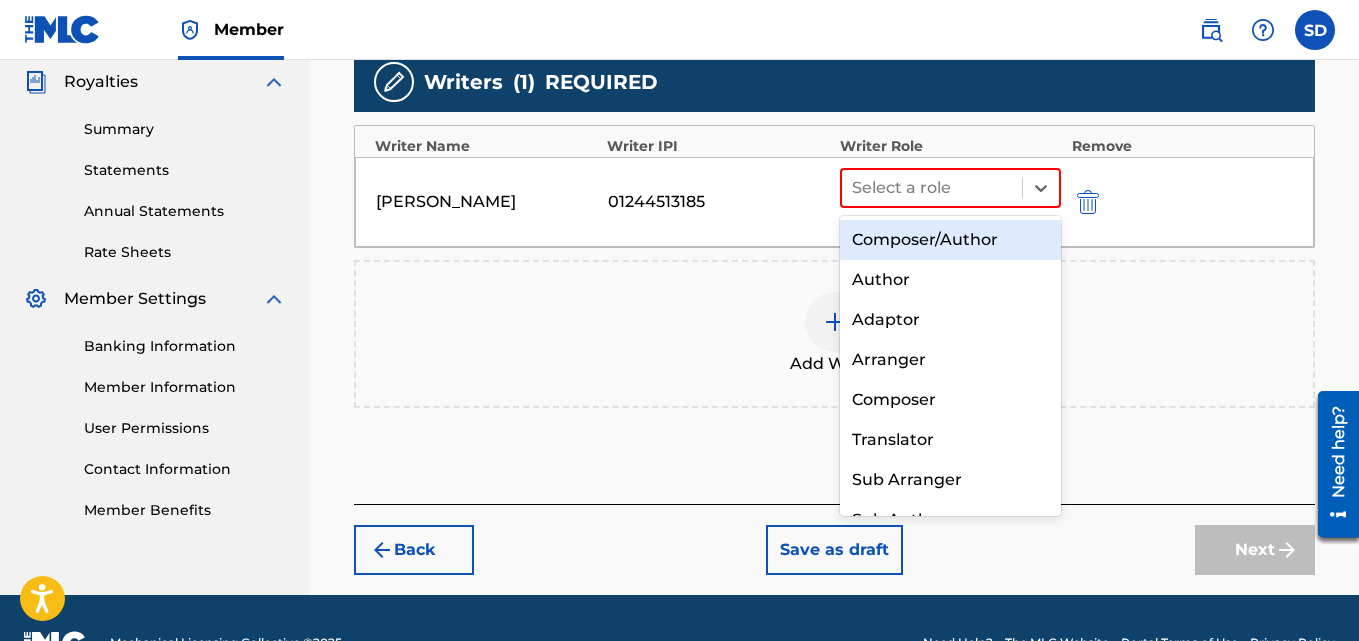 click on "Composer/Author" at bounding box center [951, 240] 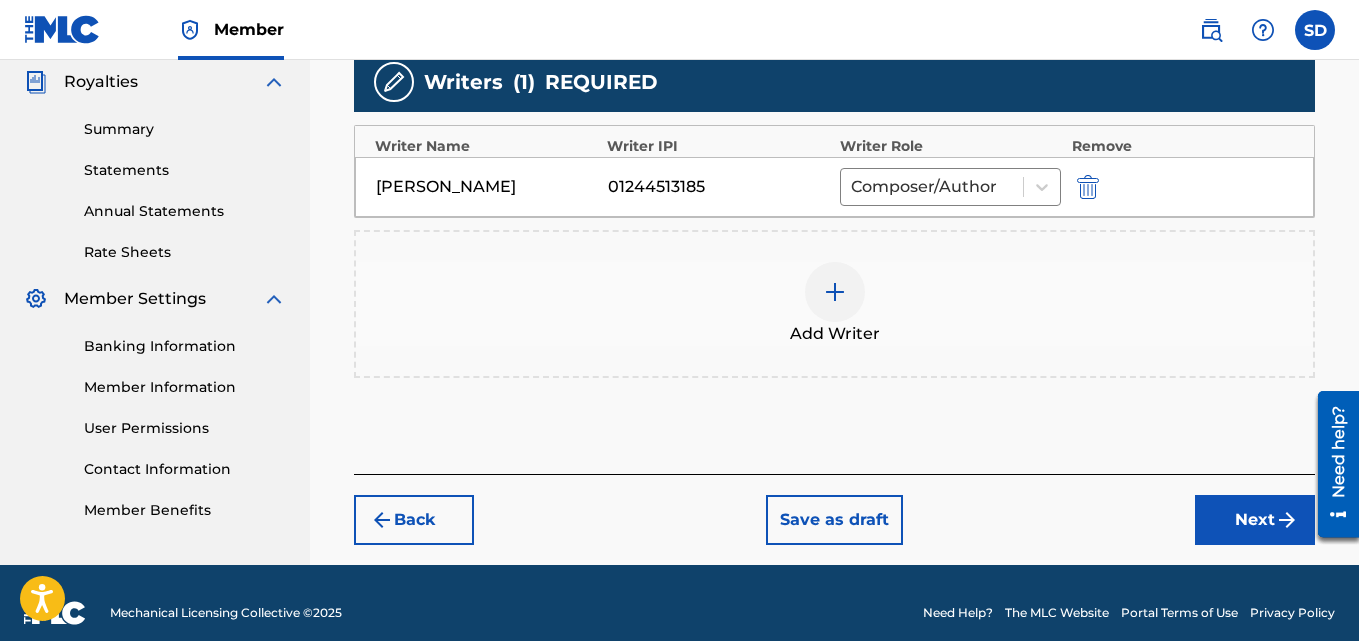 click at bounding box center [1287, 520] 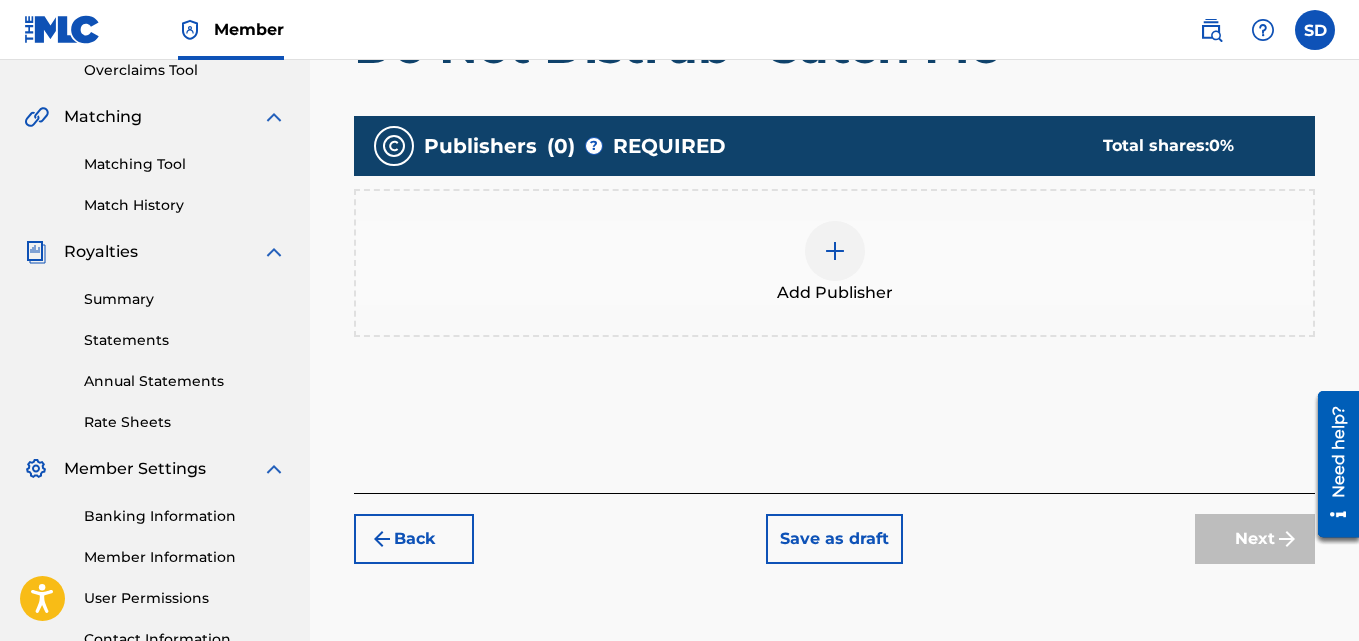 scroll, scrollTop: 431, scrollLeft: 0, axis: vertical 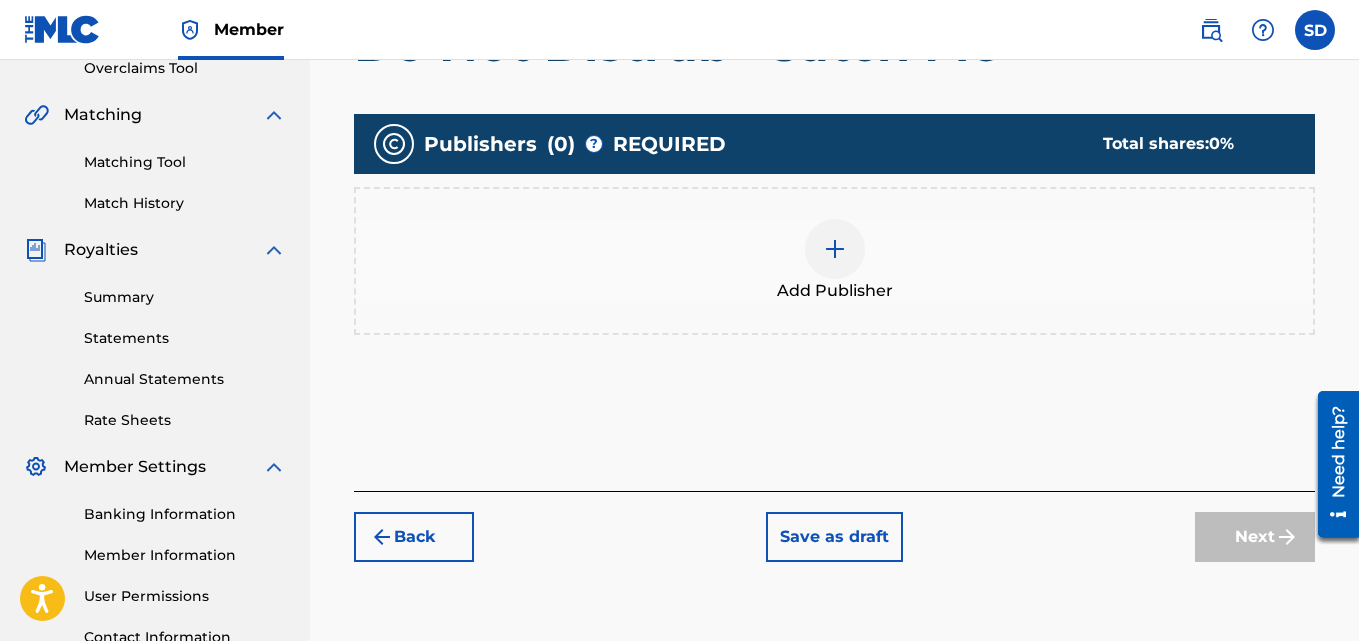 click at bounding box center (835, 249) 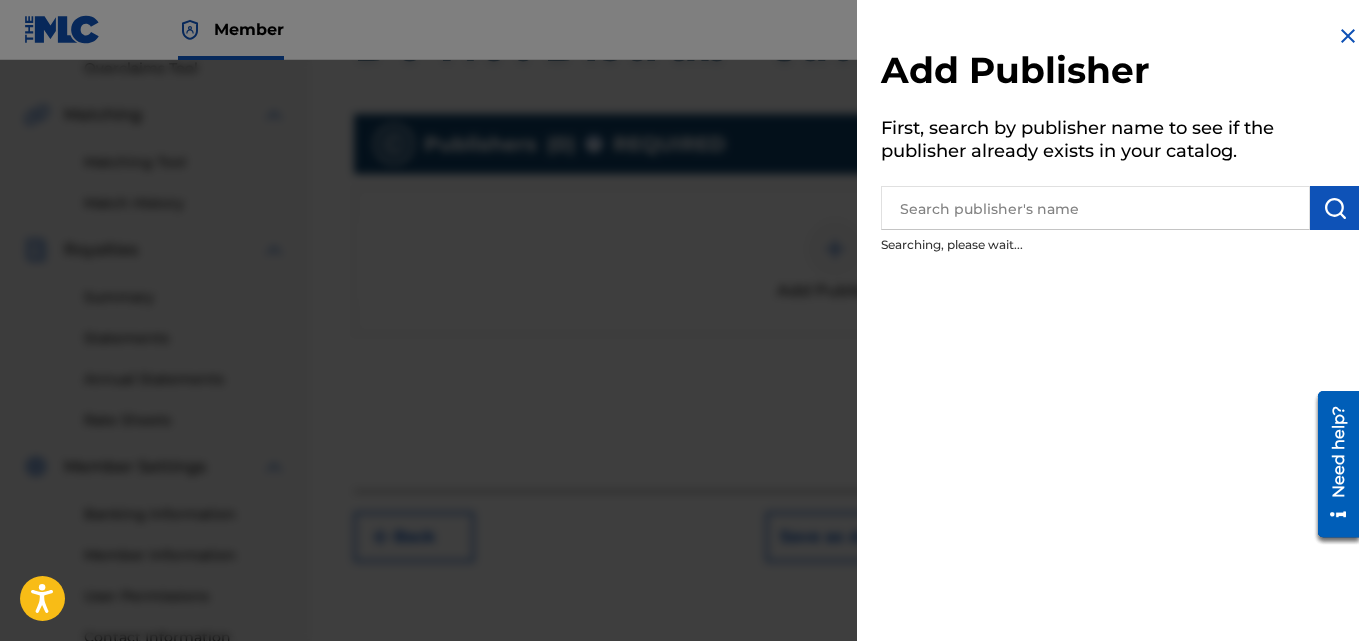 click at bounding box center (1095, 208) 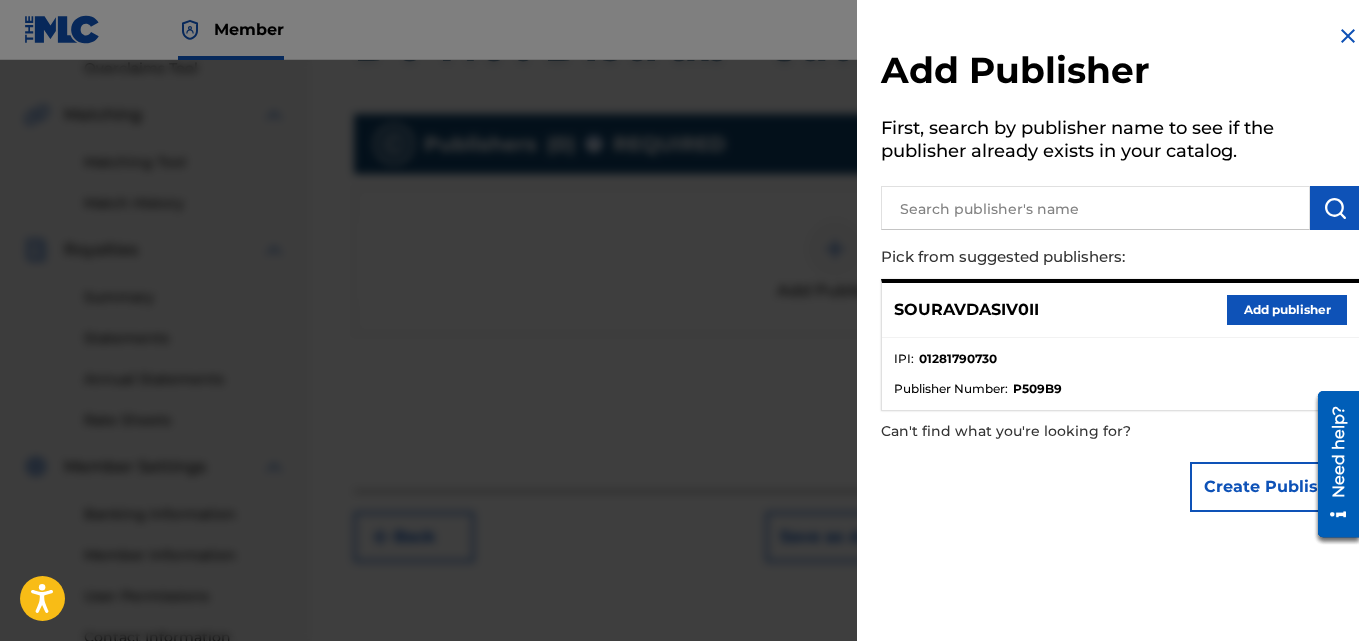click on "Add publisher" at bounding box center [1287, 310] 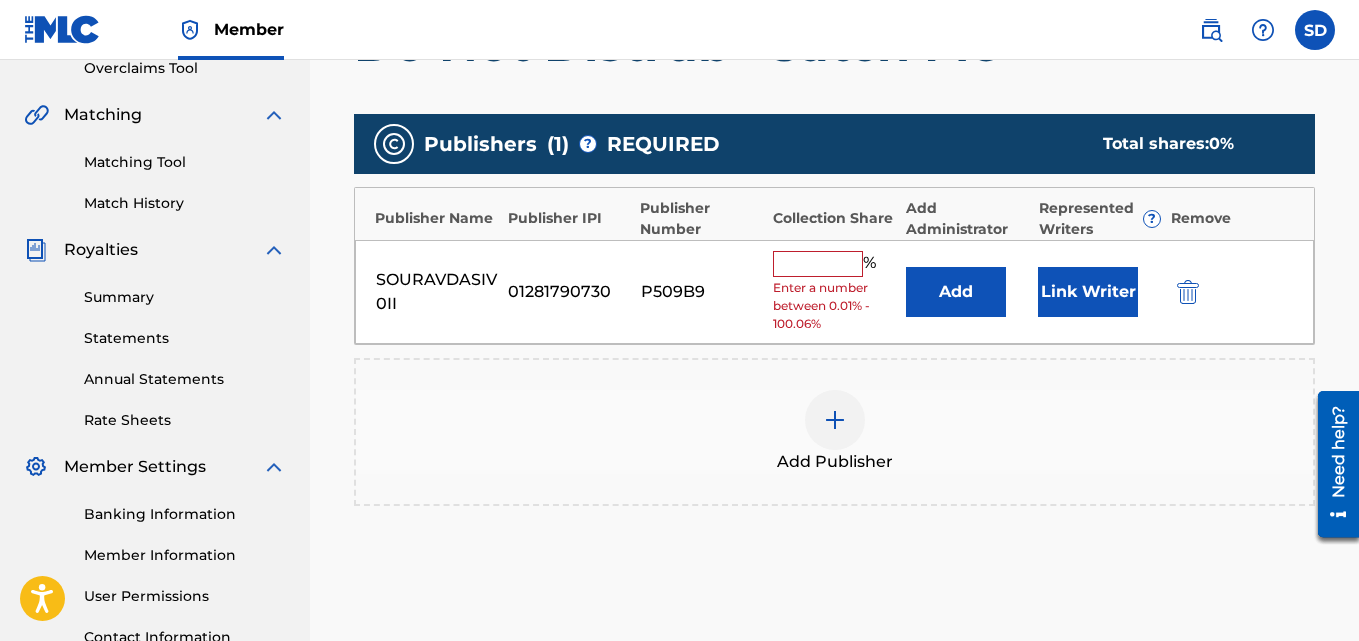 click at bounding box center (818, 264) 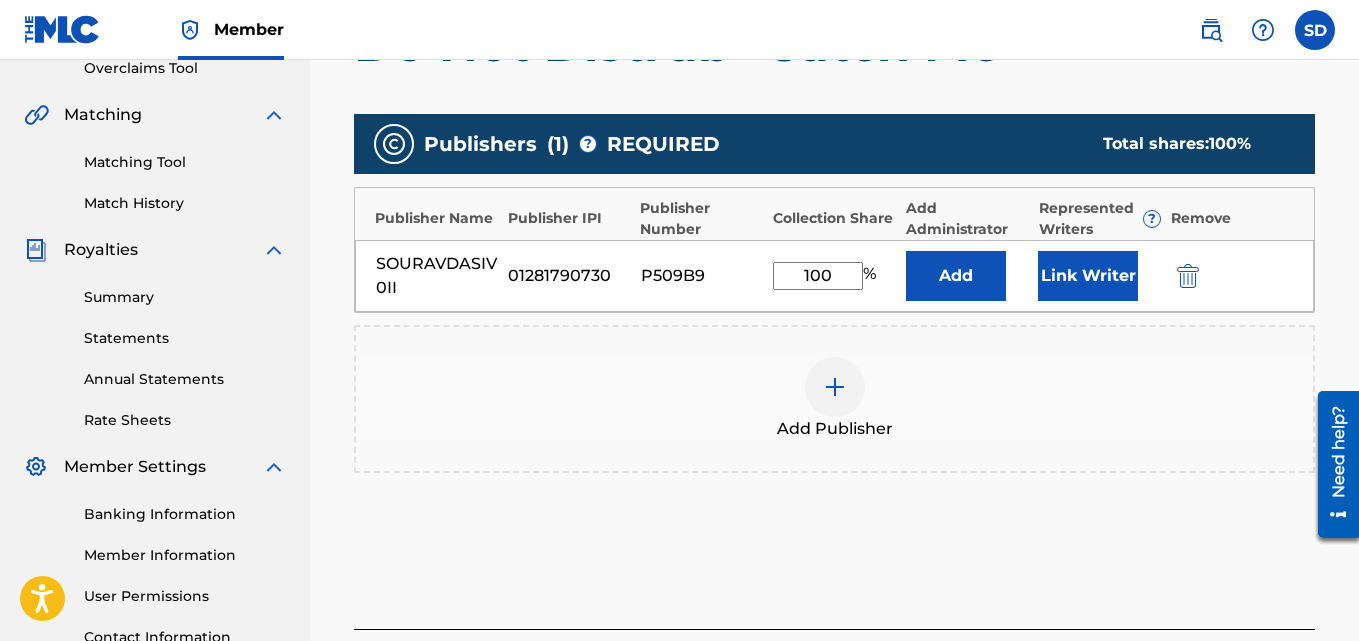 click on "Link Writer" at bounding box center [1088, 276] 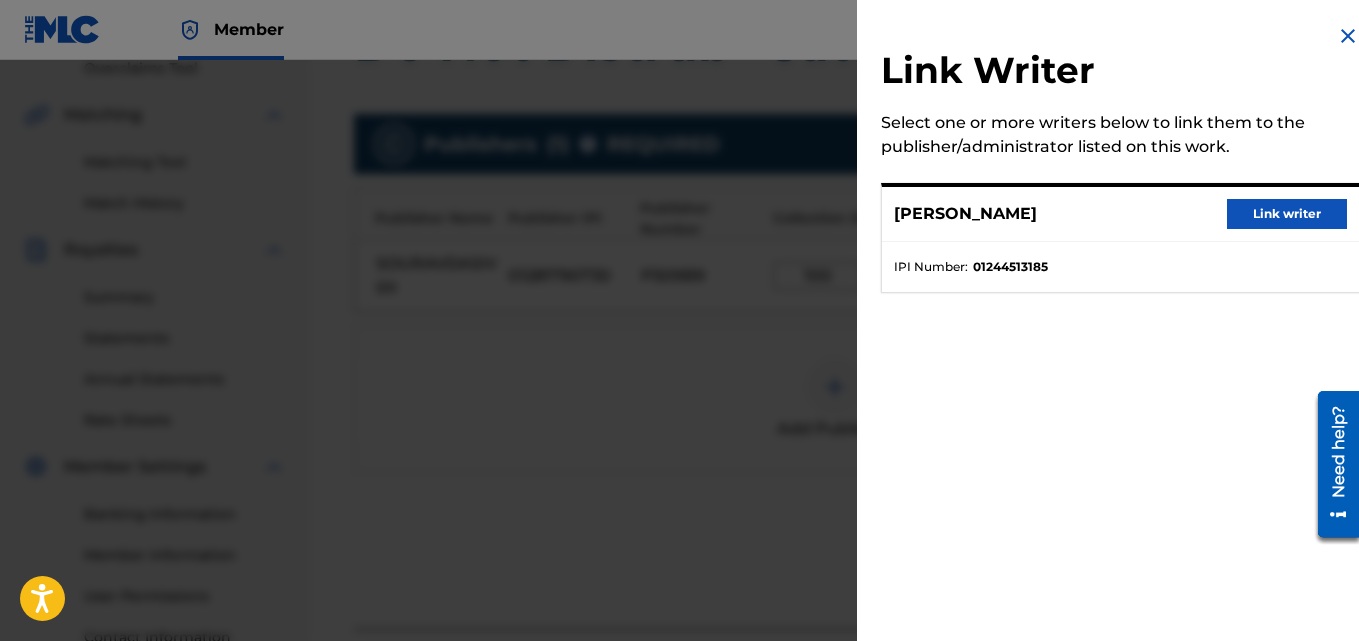 click on "Link writer" at bounding box center [1287, 214] 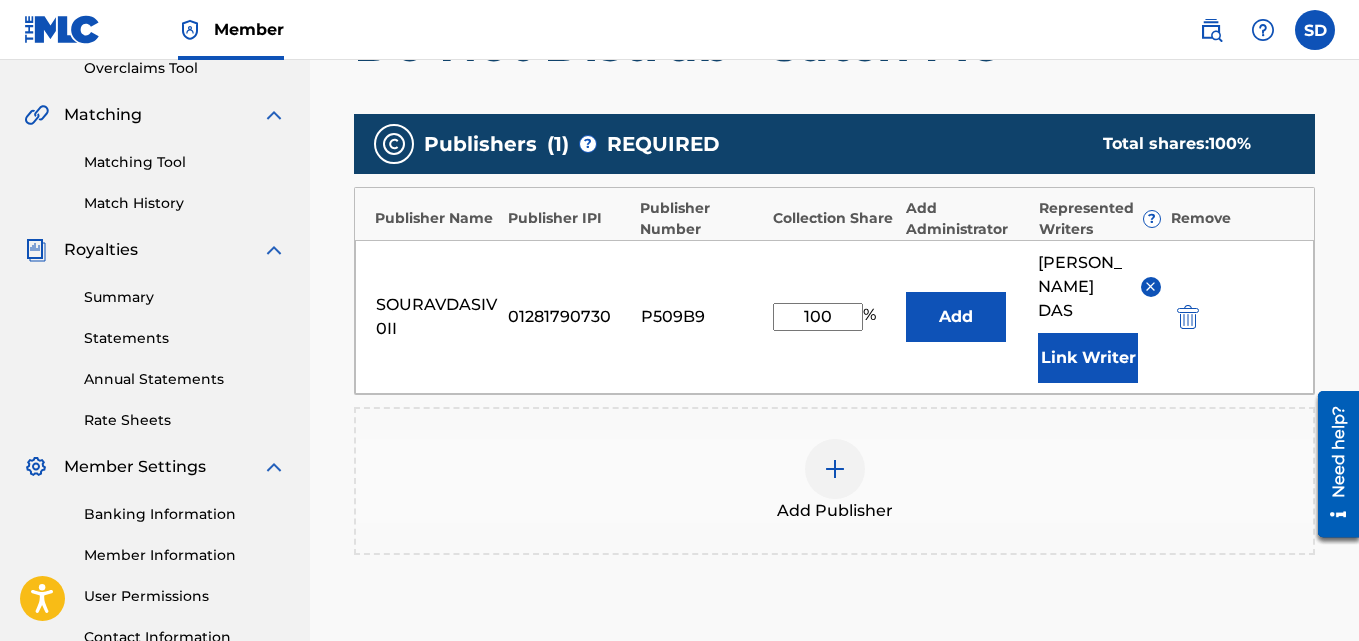 scroll, scrollTop: 664, scrollLeft: 0, axis: vertical 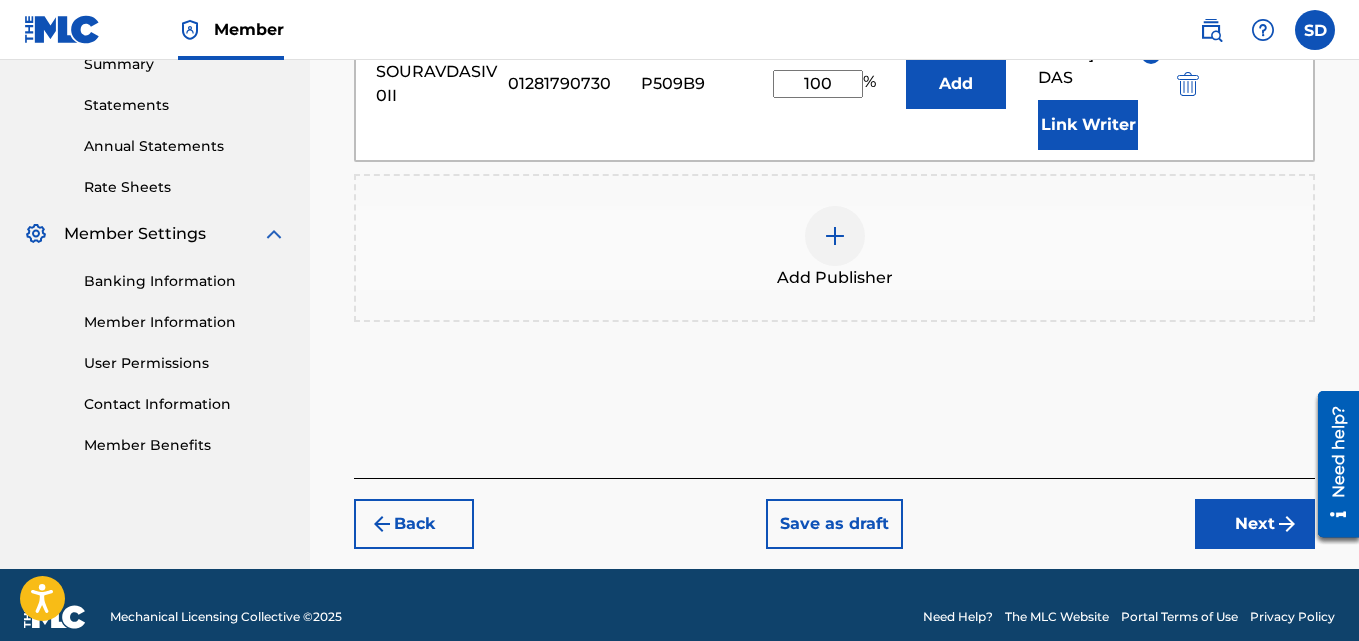 click on "Next" at bounding box center (1255, 524) 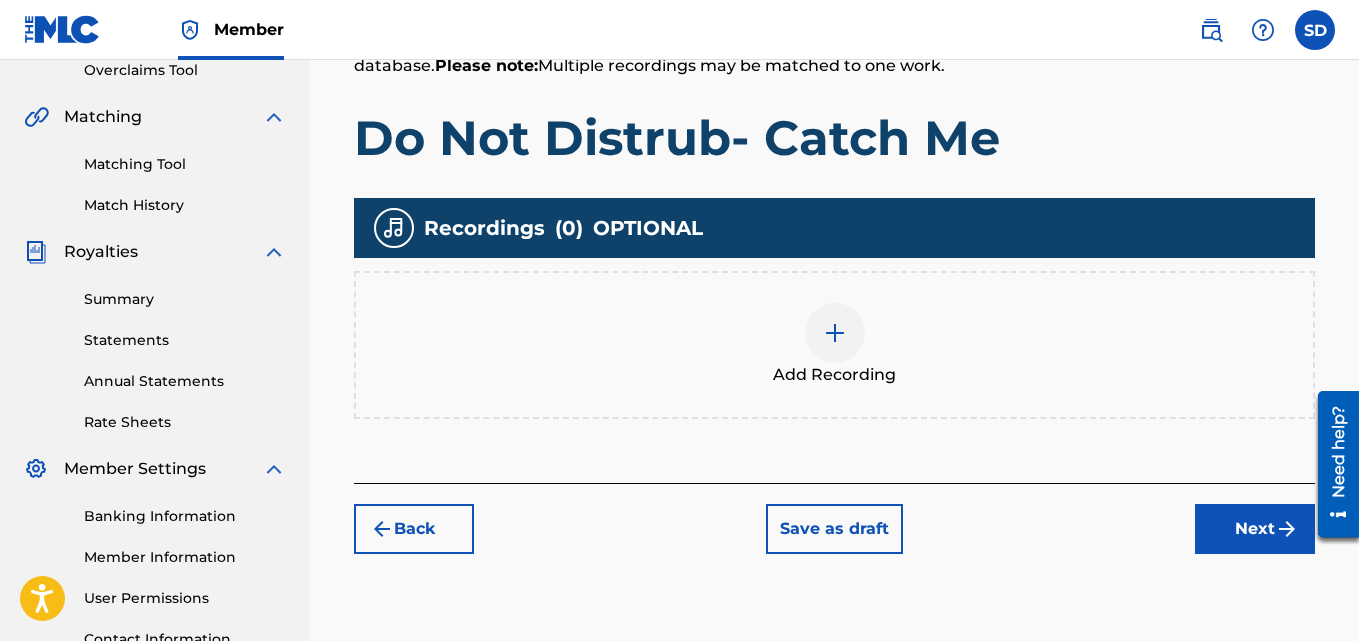 scroll, scrollTop: 435, scrollLeft: 0, axis: vertical 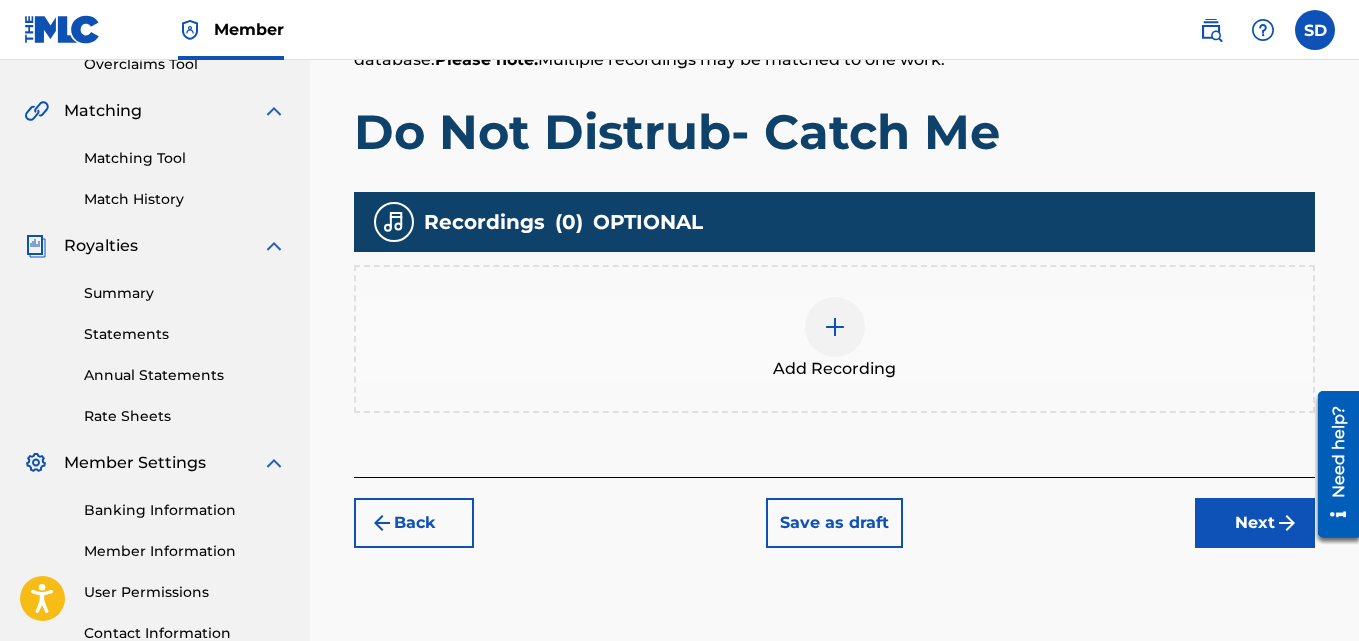 click at bounding box center (835, 327) 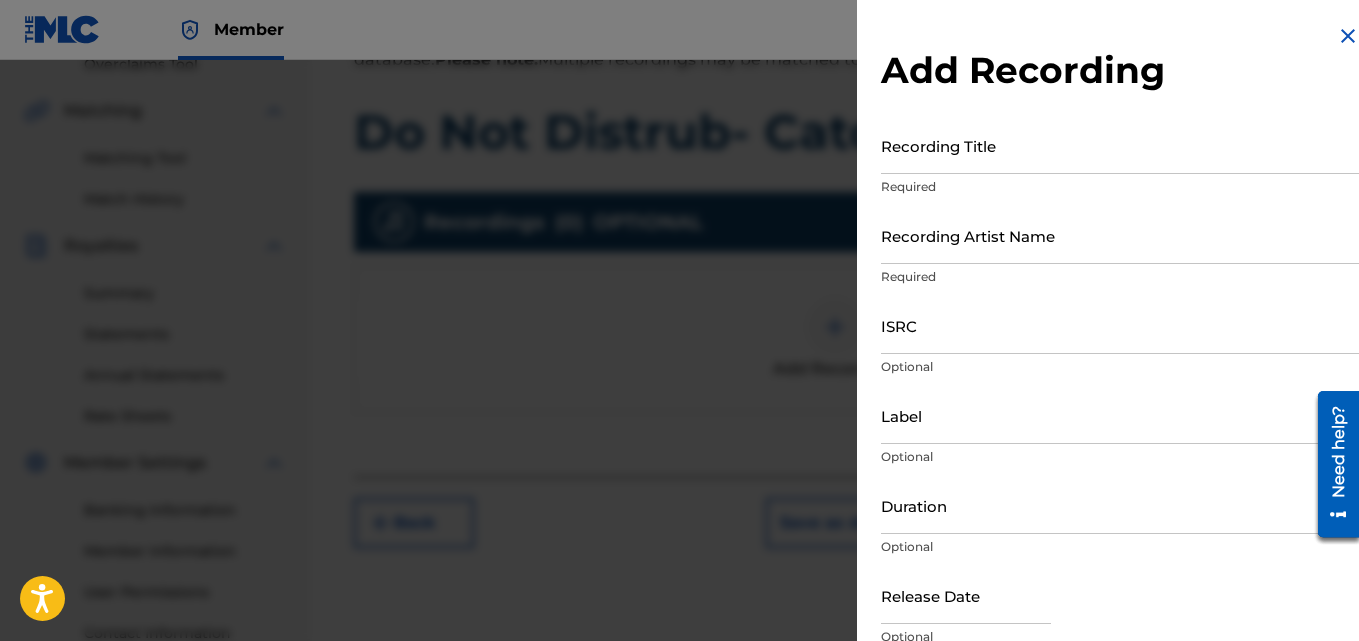 click on "Label" at bounding box center (1120, 415) 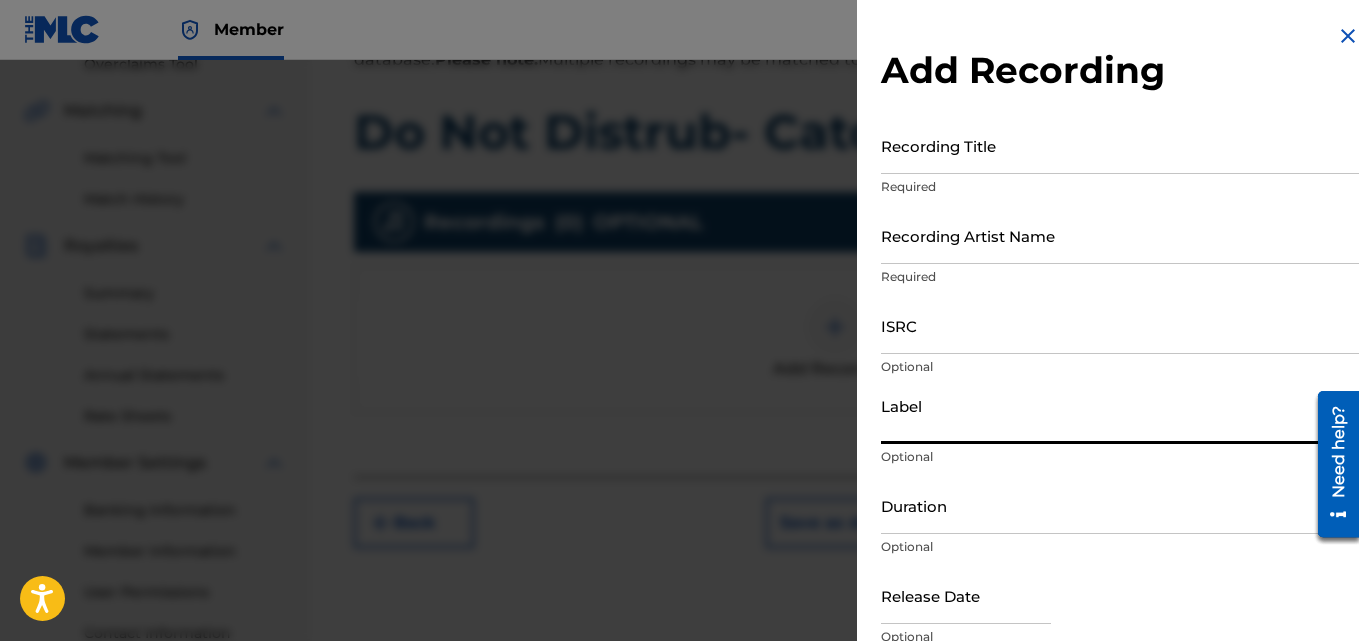 type on "IX0II" 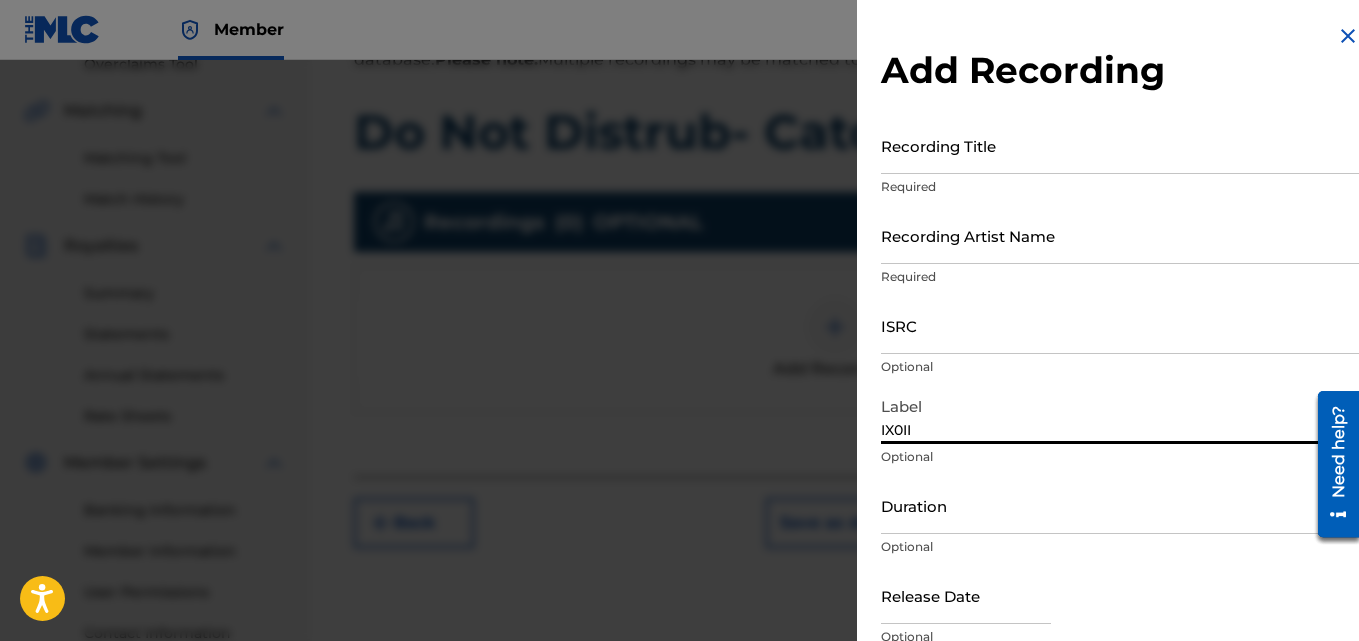 click on "Recording Artist Name" at bounding box center [1120, 235] 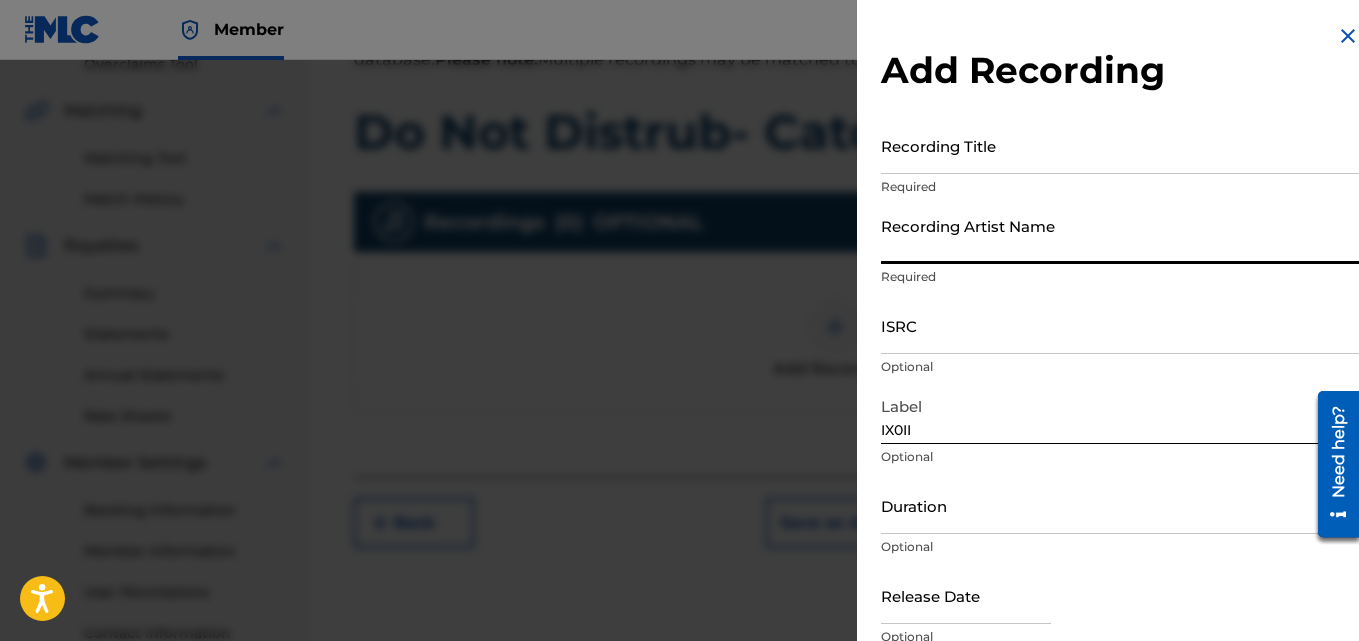 type on "[PERSON_NAME] (IX0II)" 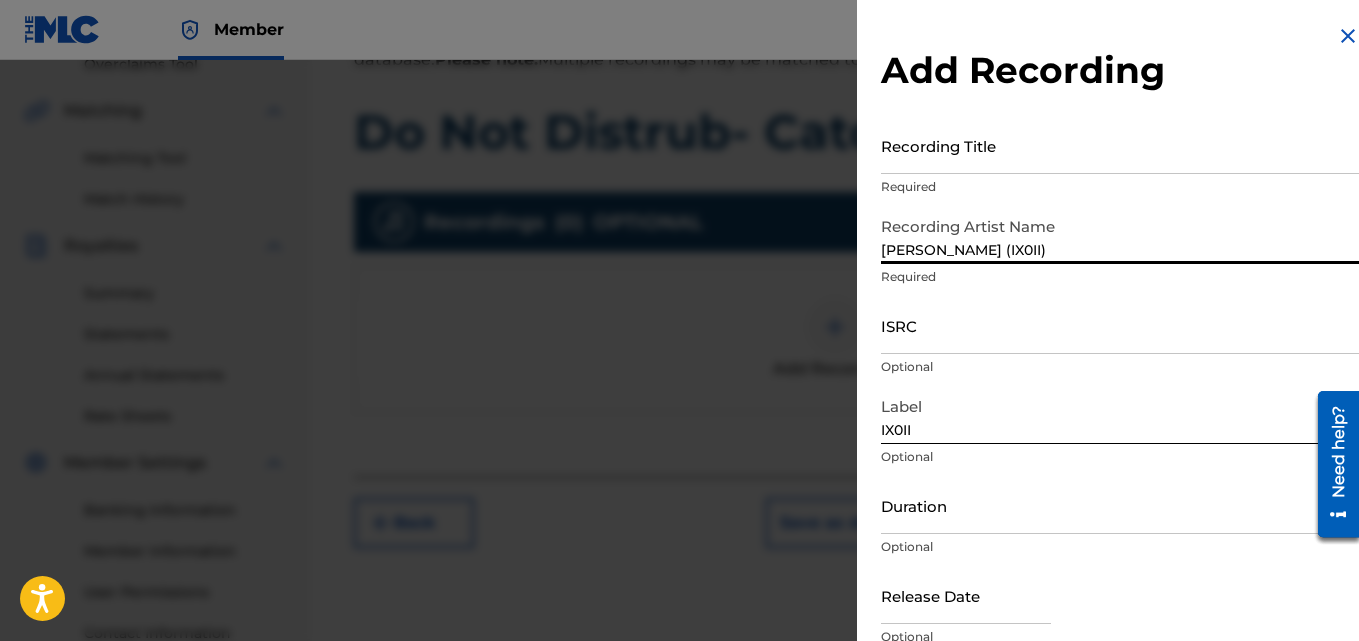 click on "Recording Title" at bounding box center (1120, 145) 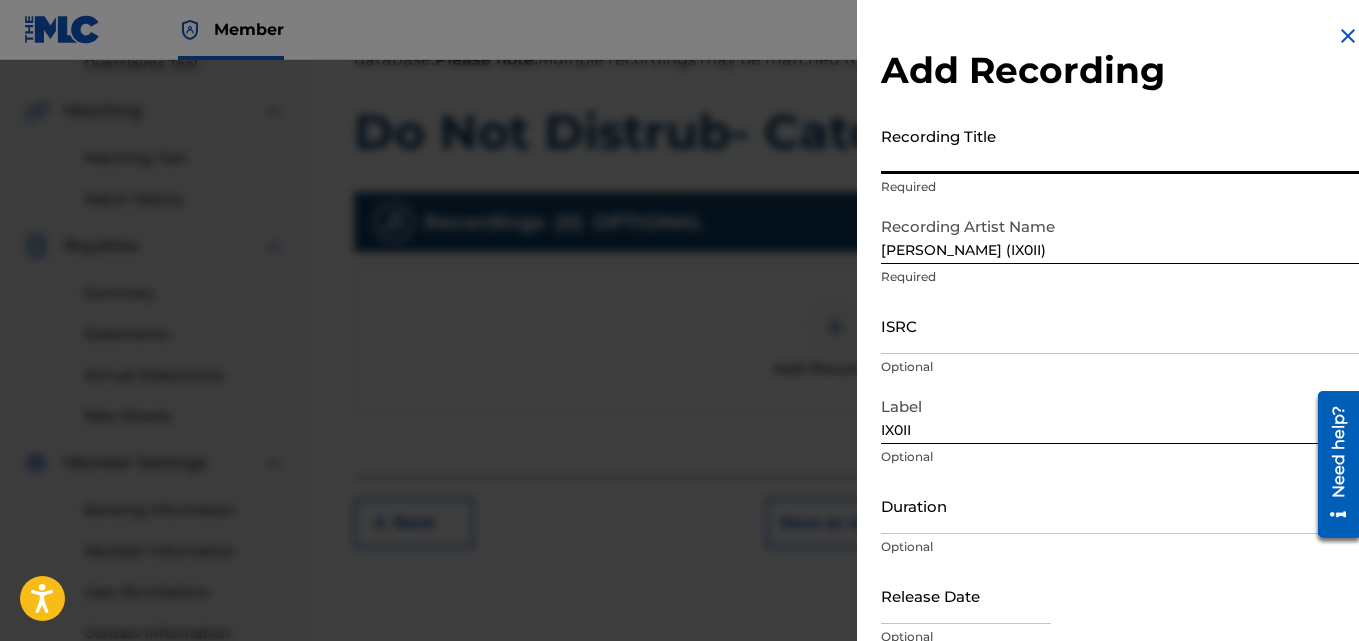 paste on "Do Not Distrub- Catch Me" 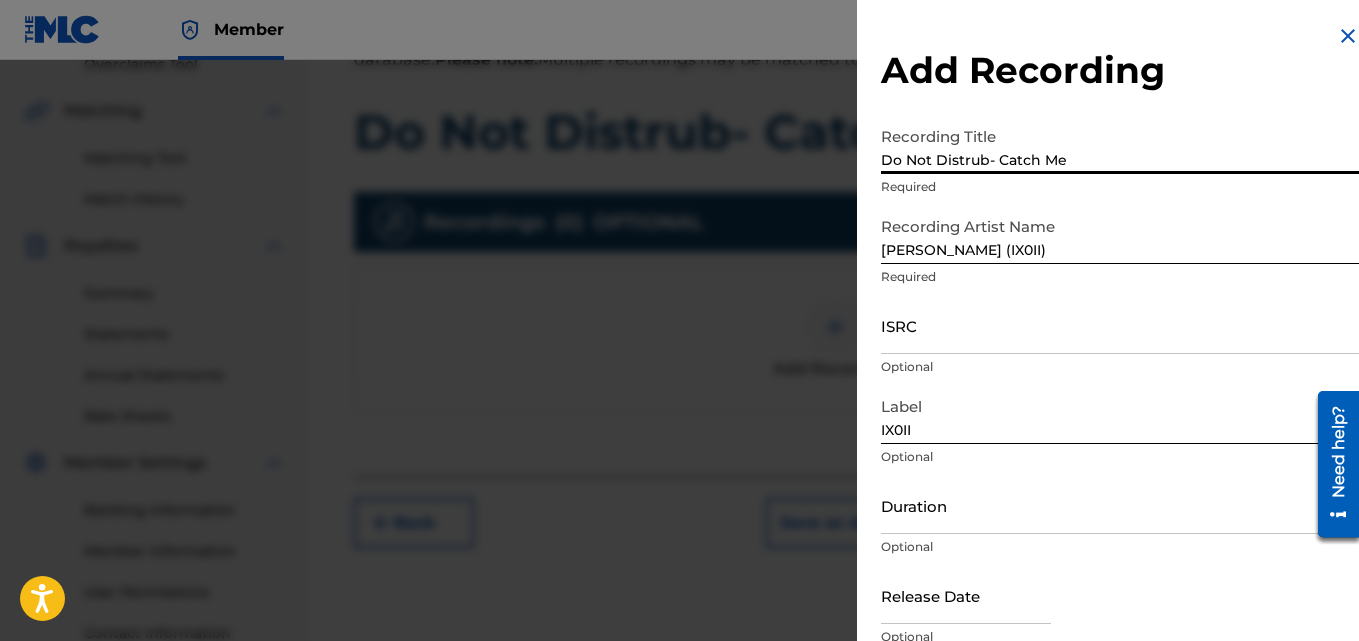 type on "Do Not Distrub- Catch Me" 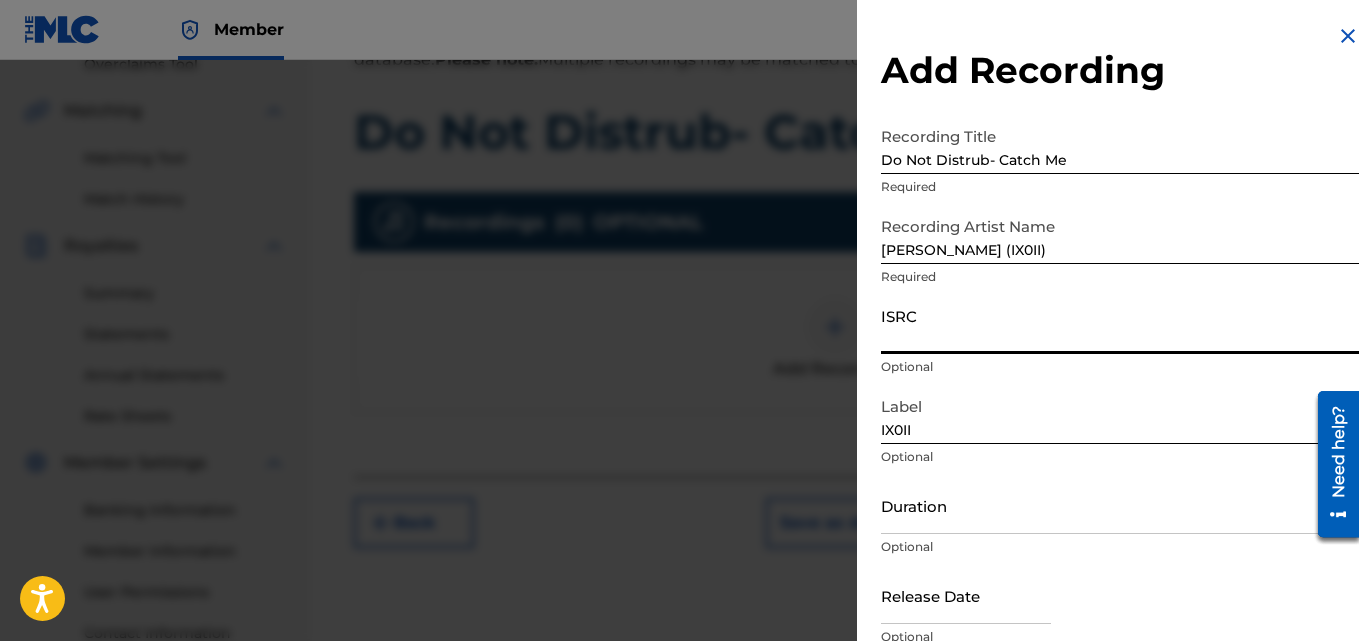 click on "ISRC" at bounding box center [1120, 325] 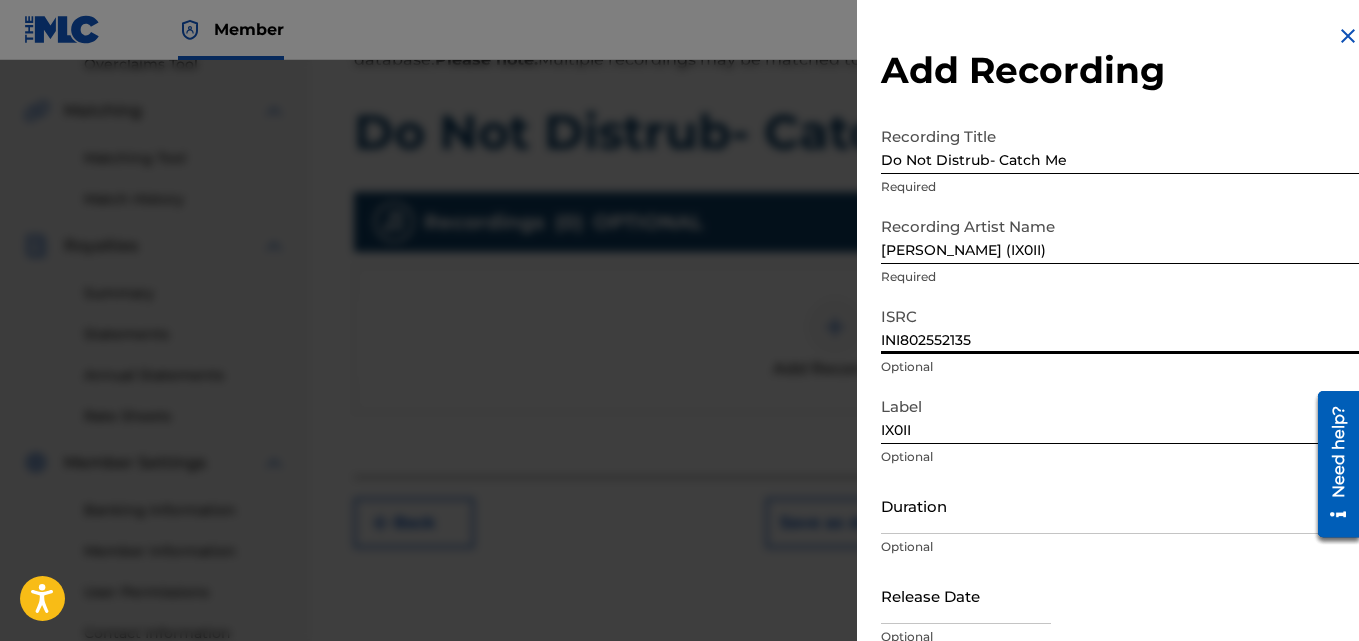 scroll, scrollTop: 90, scrollLeft: 0, axis: vertical 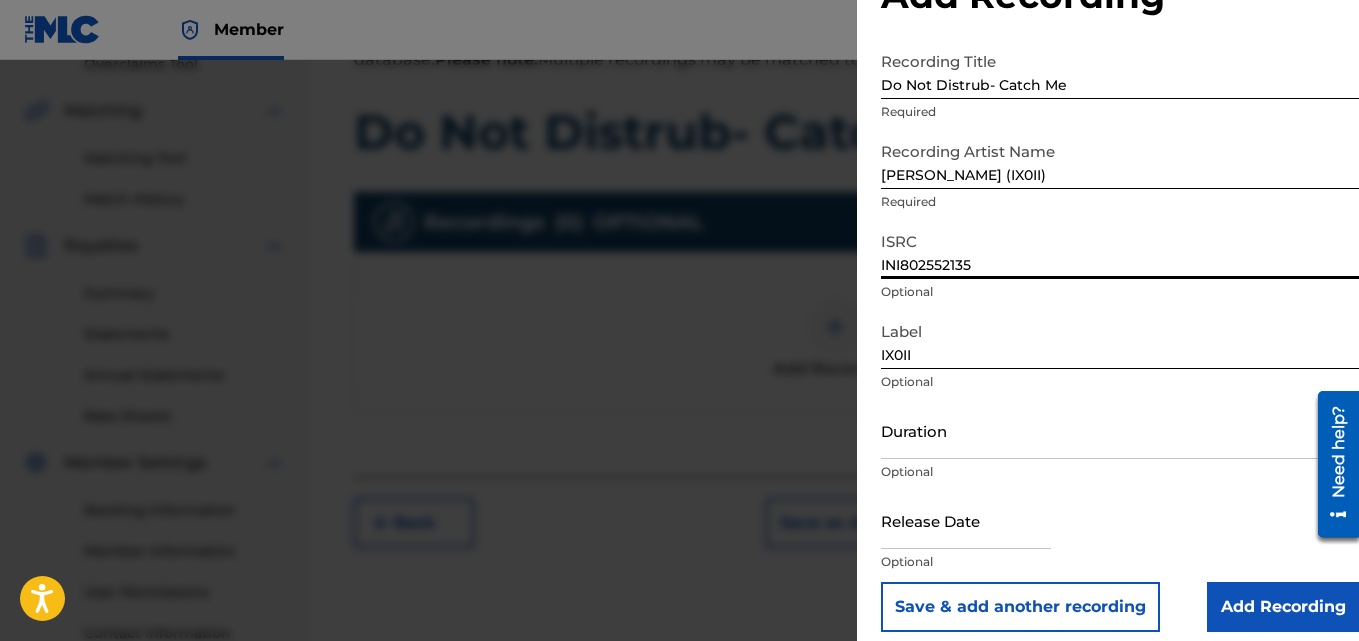 drag, startPoint x: 2651, startPoint y: 527, endPoint x: 1337, endPoint y: 393, distance: 1320.815 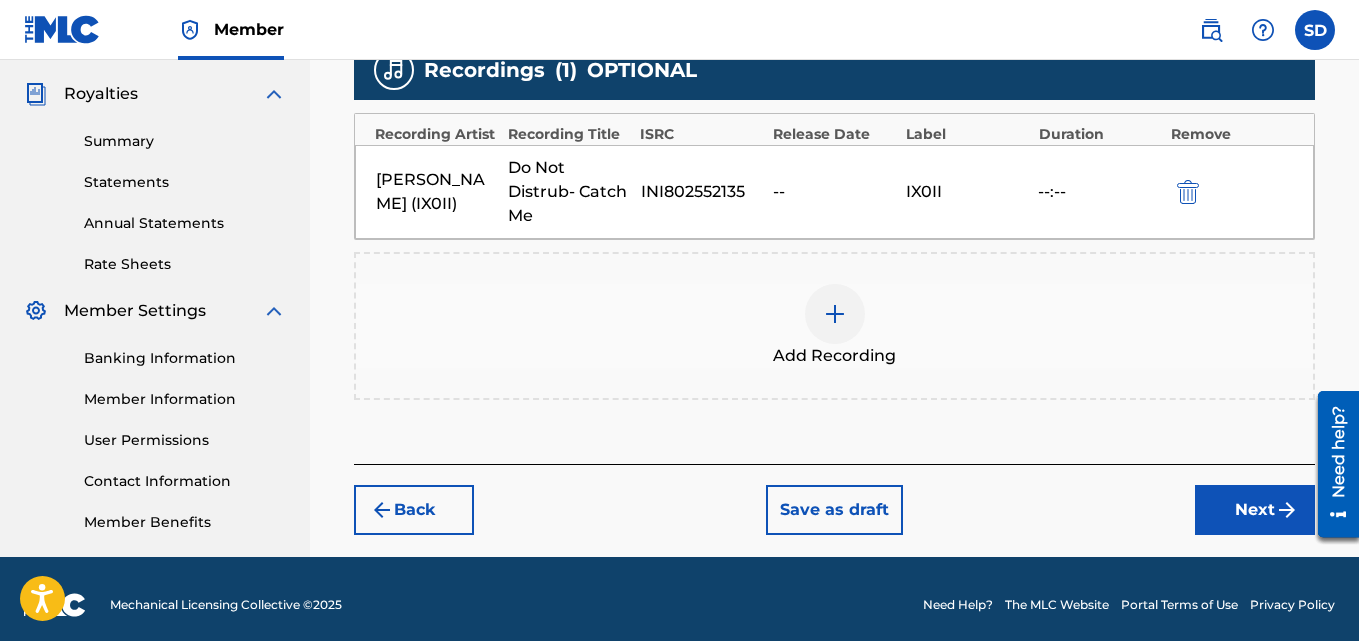 scroll, scrollTop: 599, scrollLeft: 0, axis: vertical 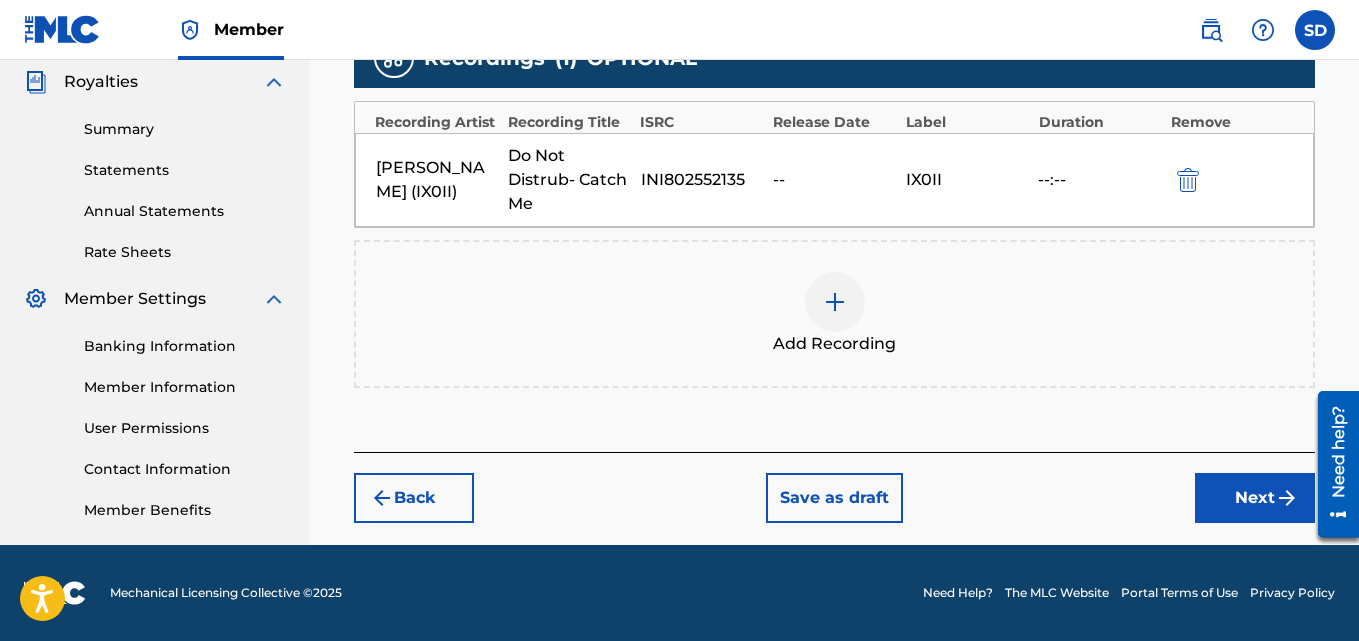 drag, startPoint x: 1365, startPoint y: 306, endPoint x: 31, endPoint y: 18, distance: 1364.7344 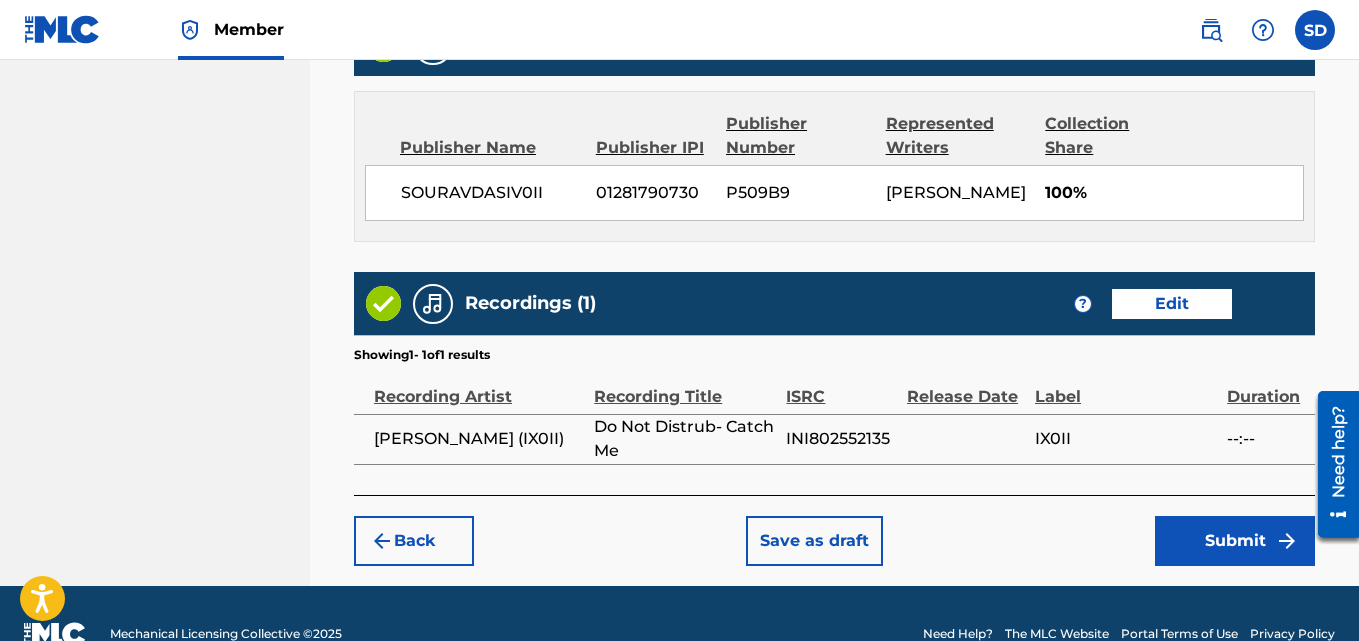 scroll, scrollTop: 1114, scrollLeft: 0, axis: vertical 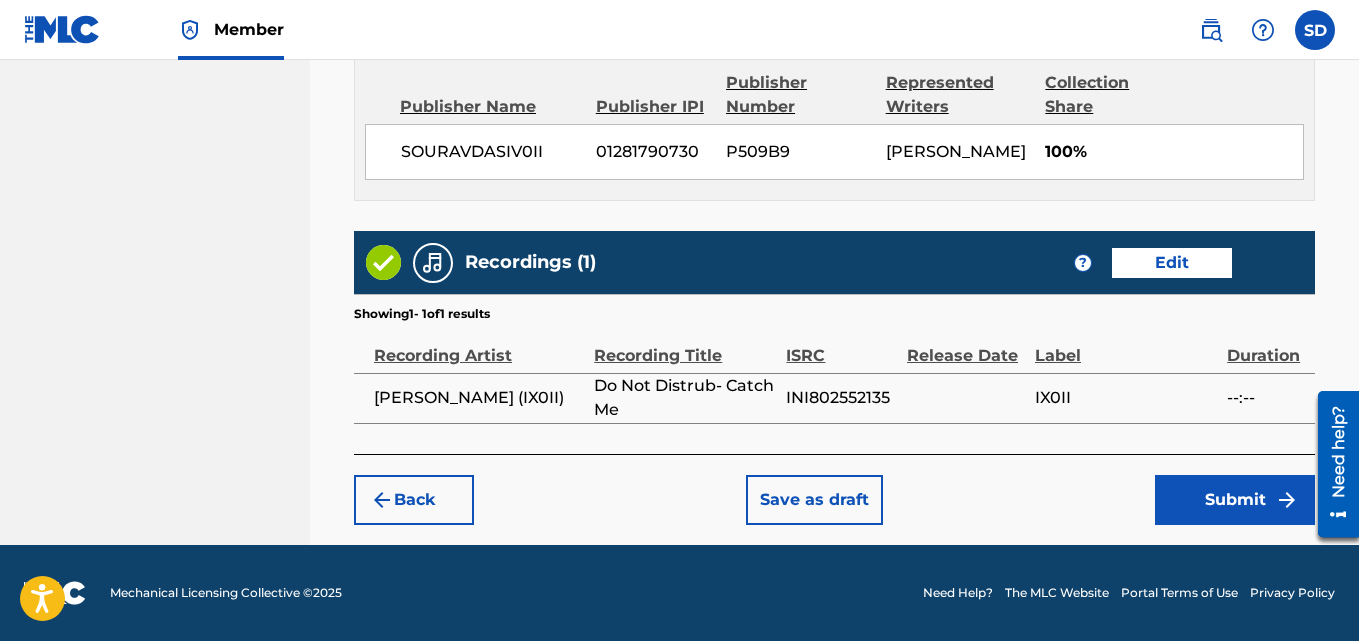 click on "Submit" at bounding box center (1235, 500) 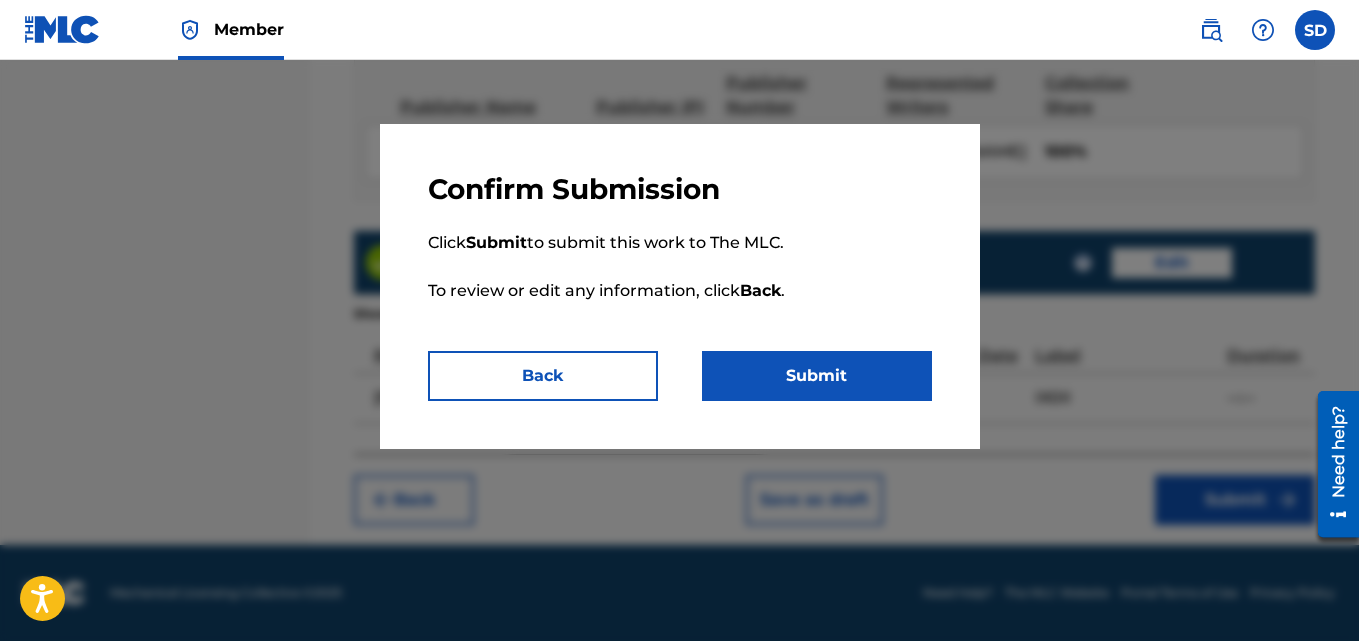 click on "Submit" at bounding box center [817, 376] 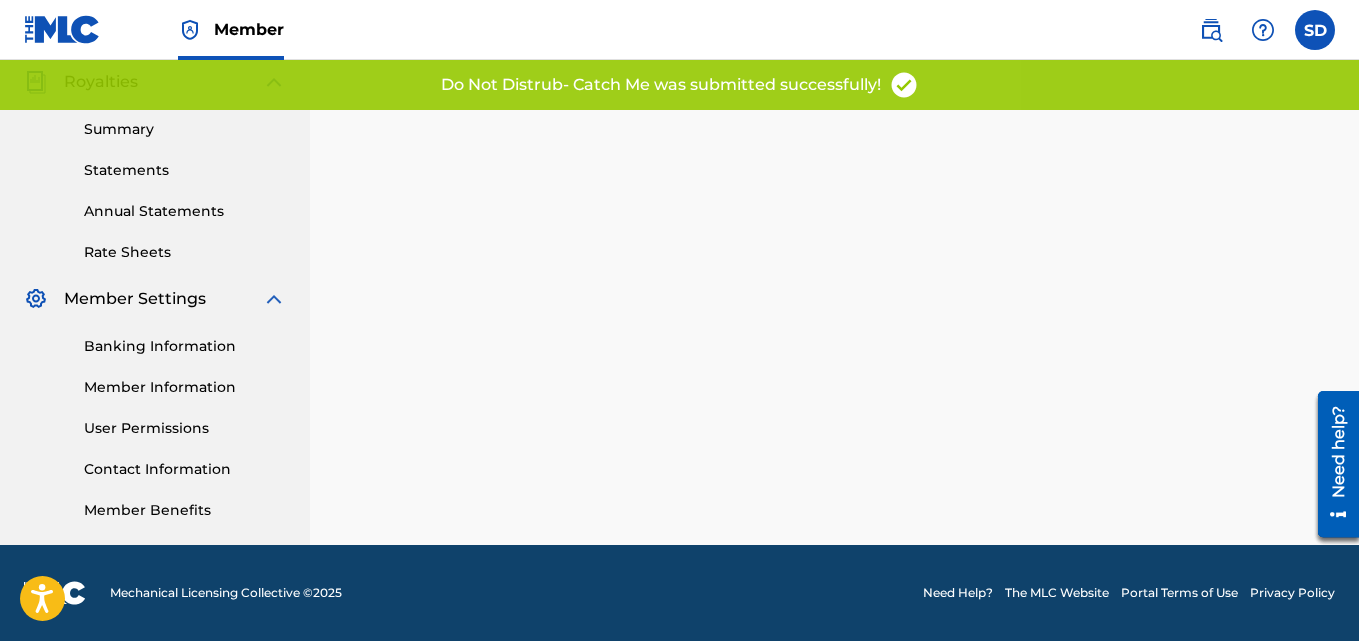 scroll, scrollTop: 0, scrollLeft: 0, axis: both 